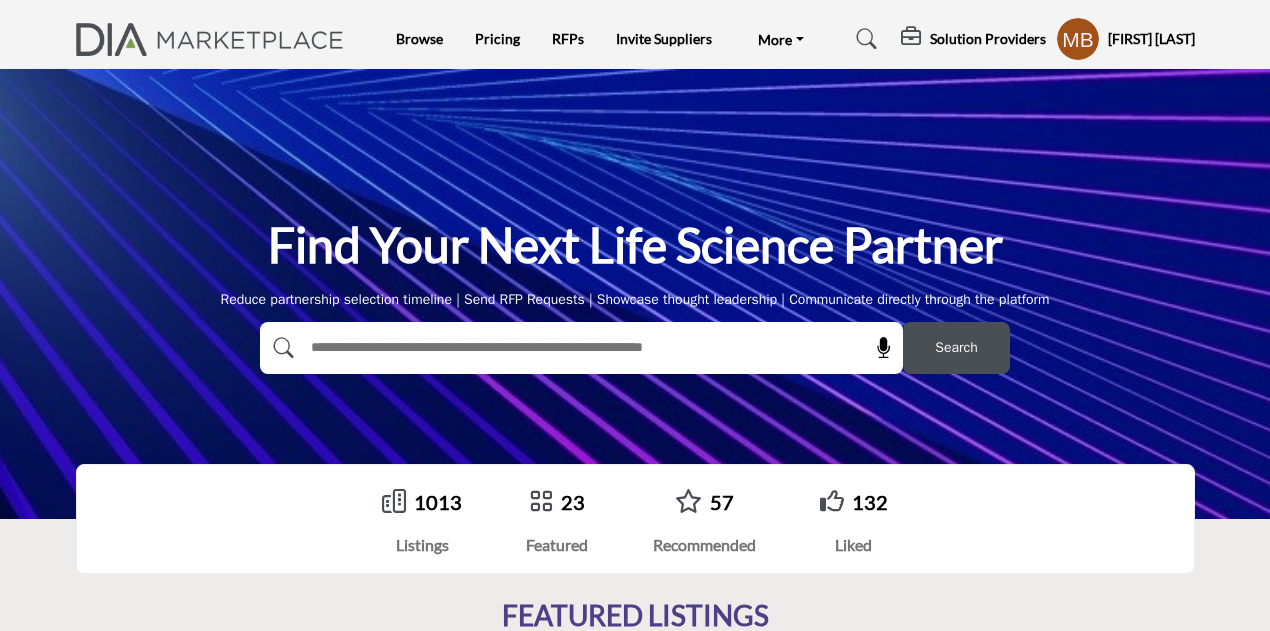scroll, scrollTop: 0, scrollLeft: 0, axis: both 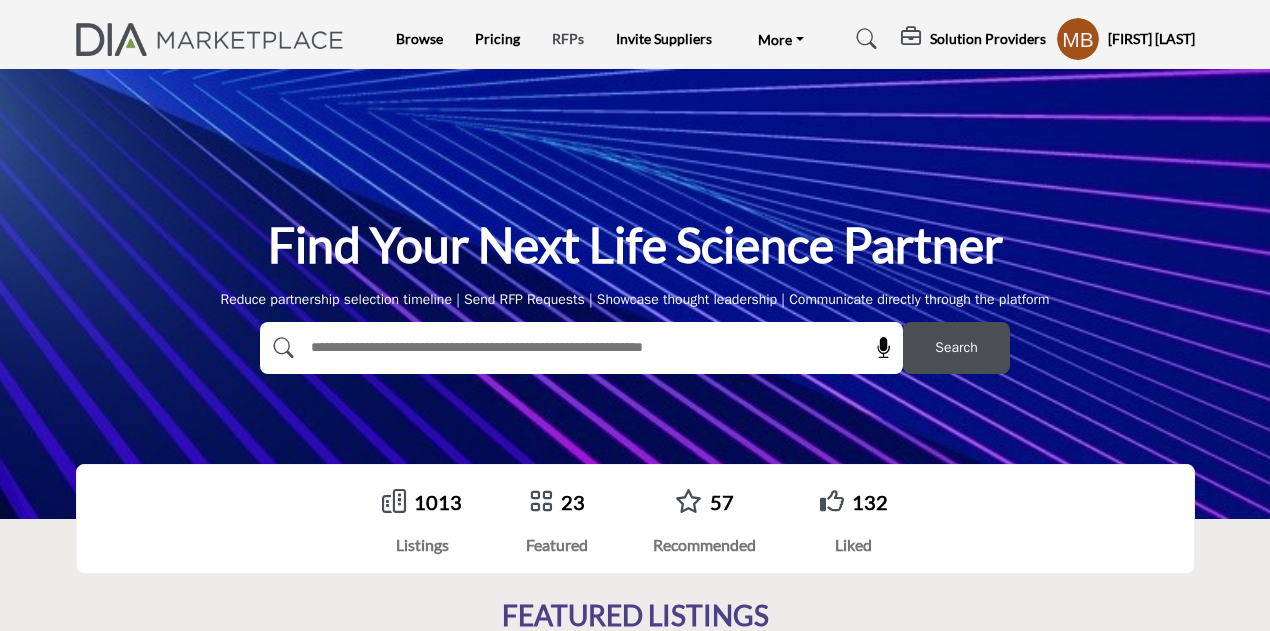 click on "RFPs" at bounding box center [568, 38] 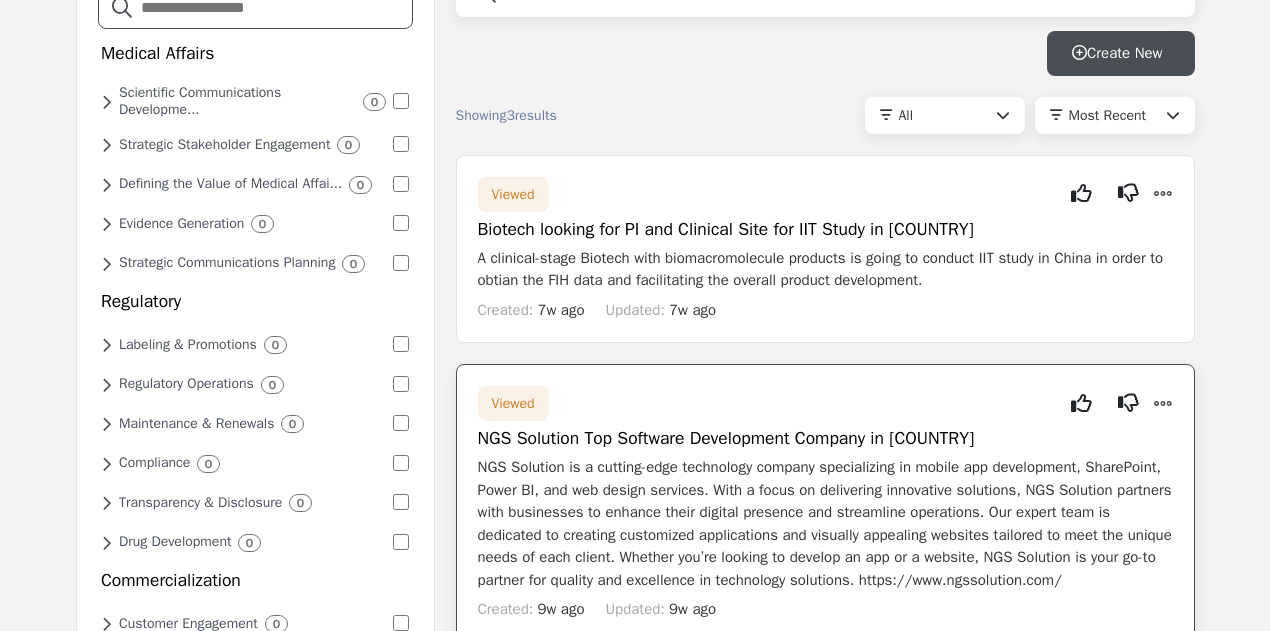 scroll, scrollTop: 0, scrollLeft: 0, axis: both 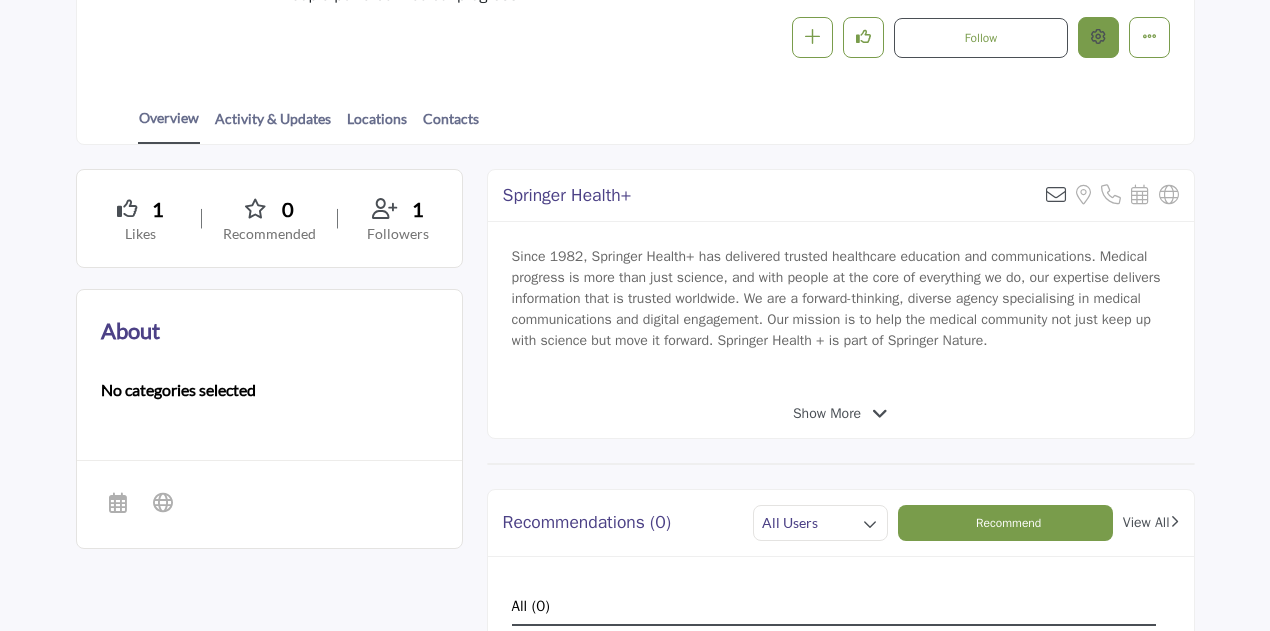 click at bounding box center (1098, 37) 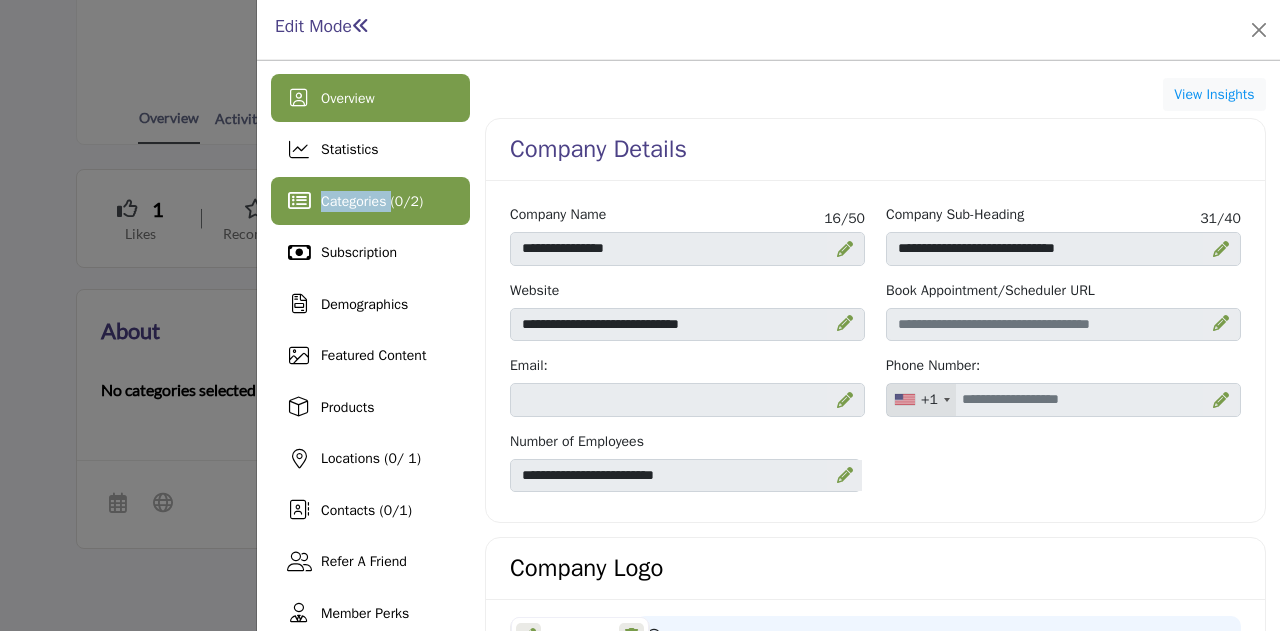 click on "Categories ( 0  /  2 )" at bounding box center (370, 201) 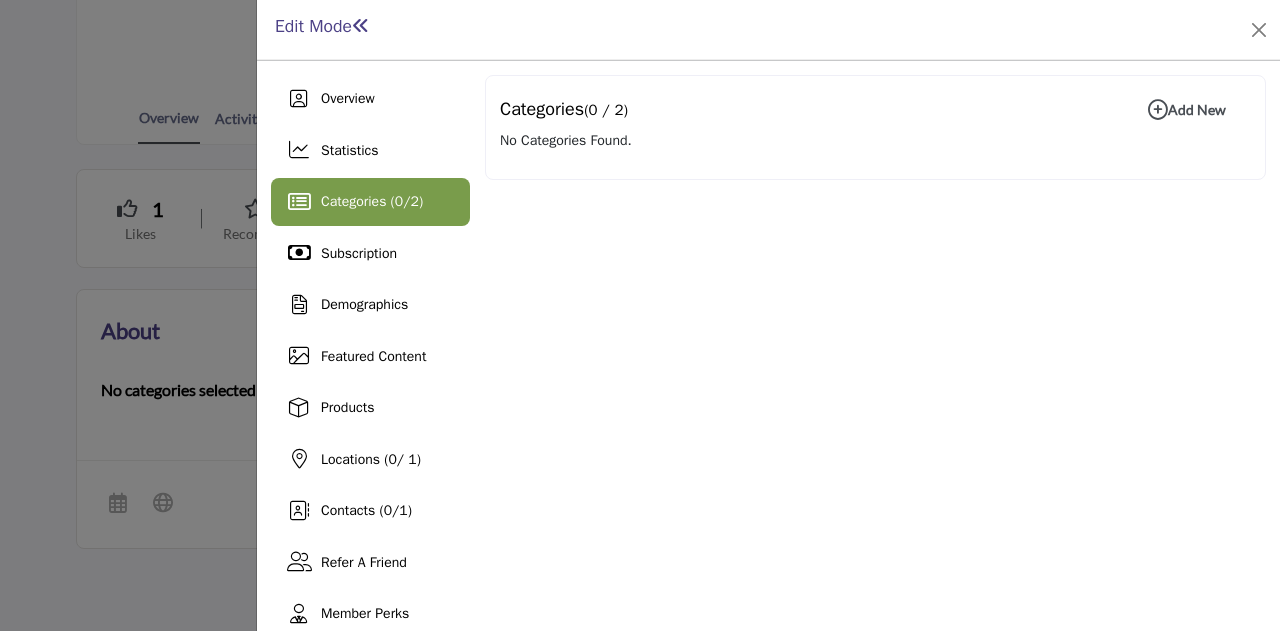 click at bounding box center (1158, 110) 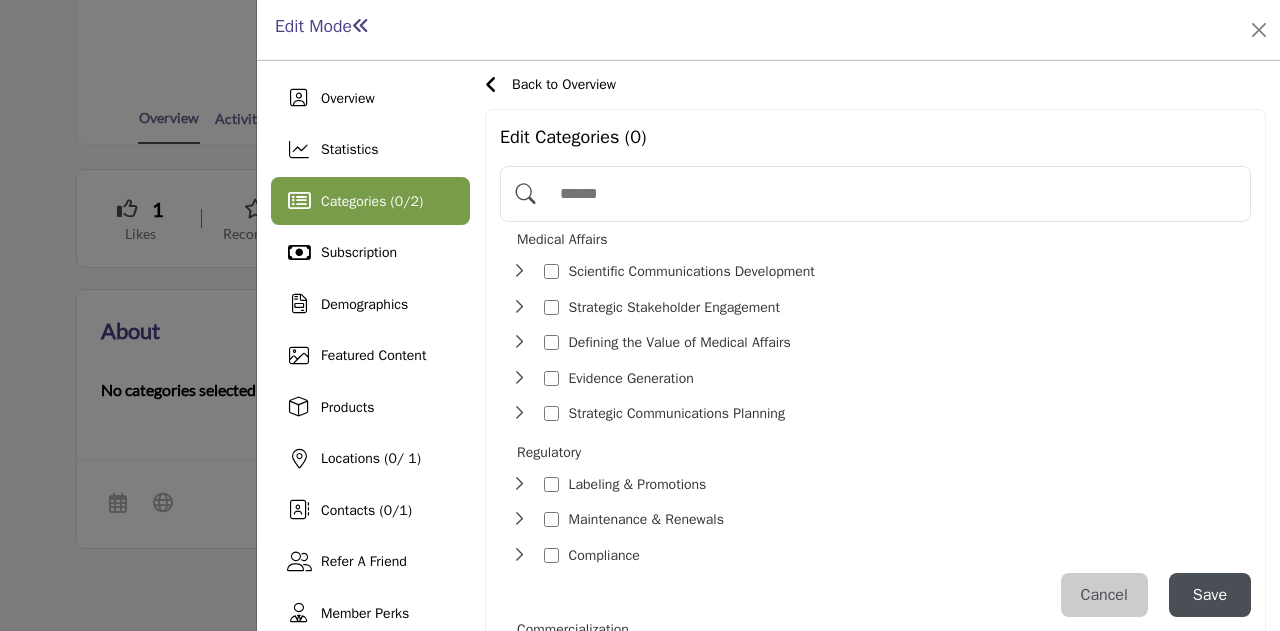 click at bounding box center [896, 194] 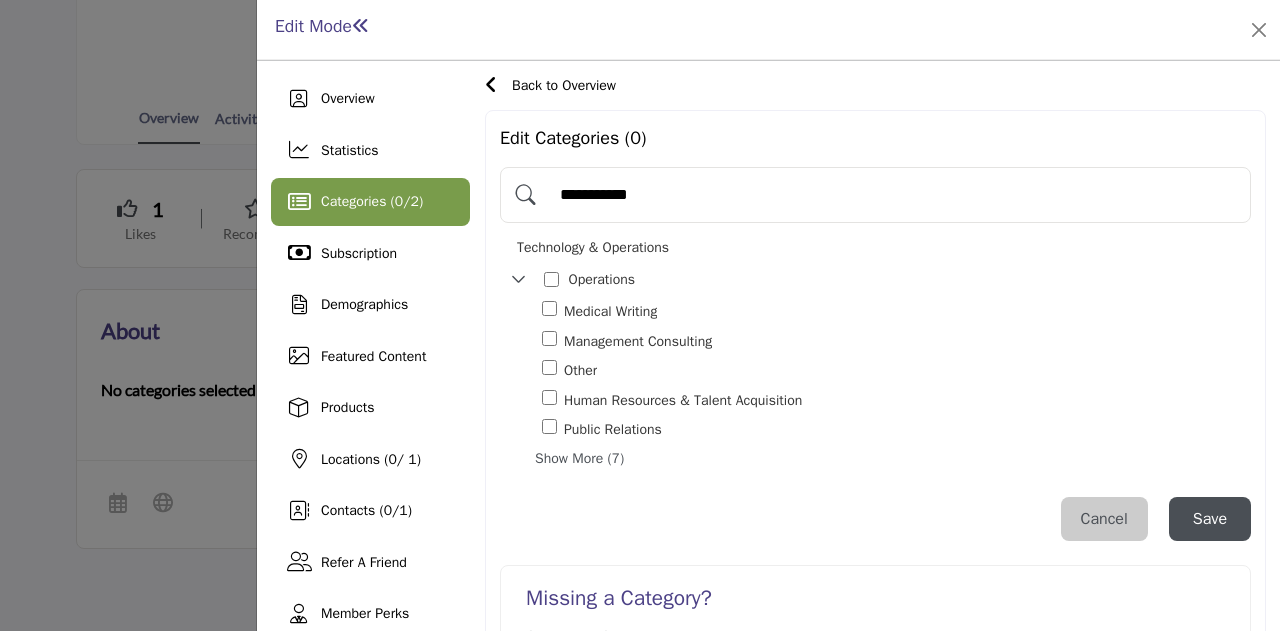 drag, startPoint x: 586, startPoint y: 446, endPoint x: 630, endPoint y: 464, distance: 47.539455 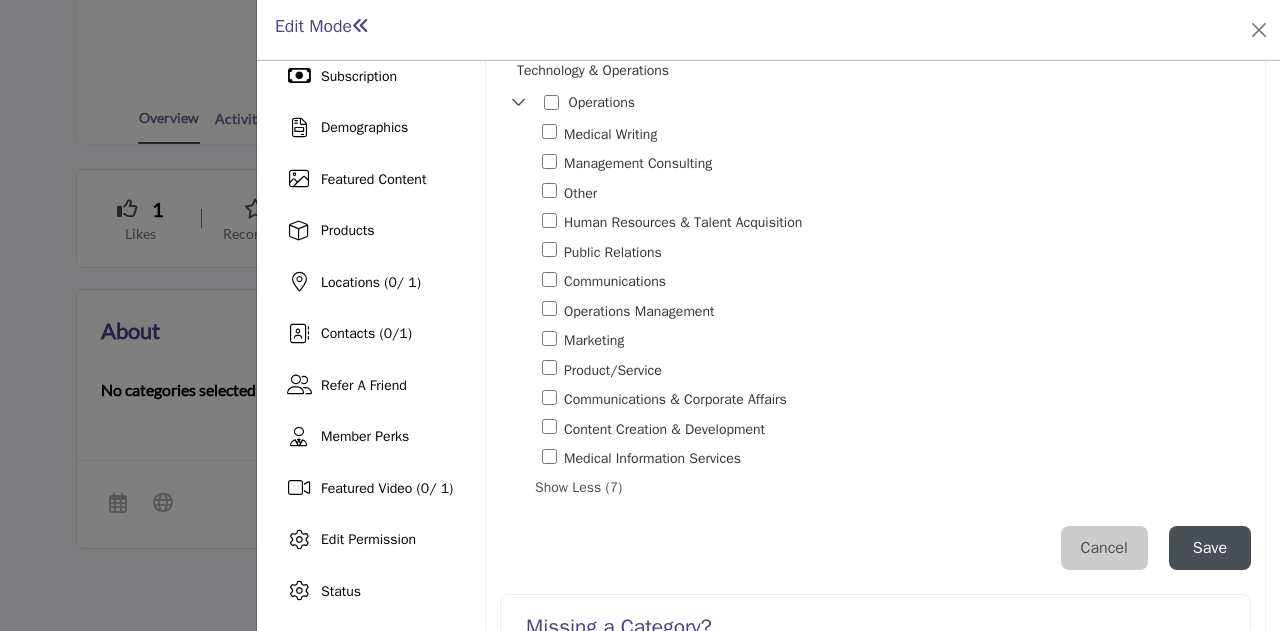 scroll, scrollTop: 200, scrollLeft: 0, axis: vertical 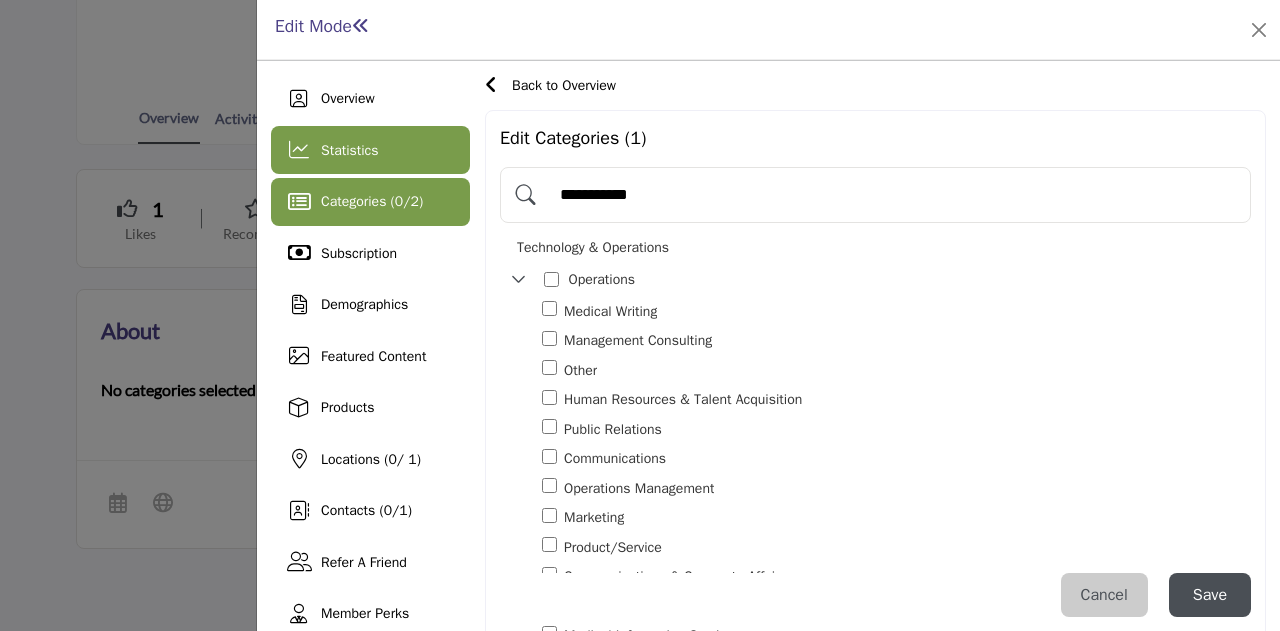 drag, startPoint x: 553, startPoint y: 170, endPoint x: 371, endPoint y: 134, distance: 185.52628 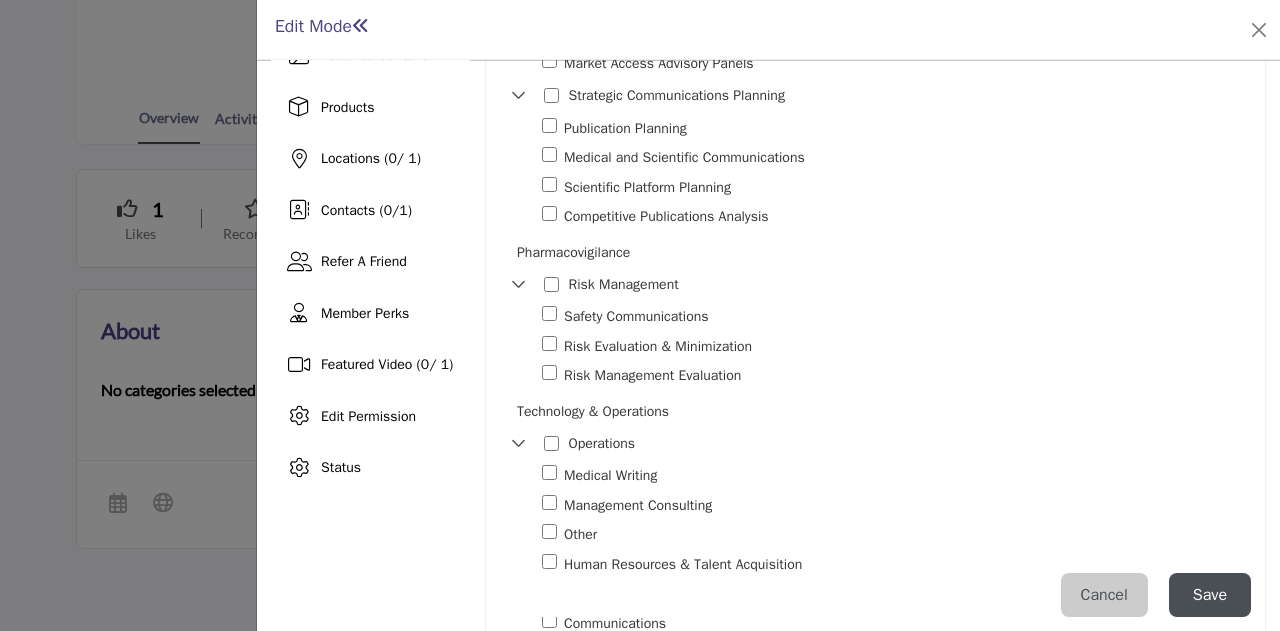scroll, scrollTop: 500, scrollLeft: 0, axis: vertical 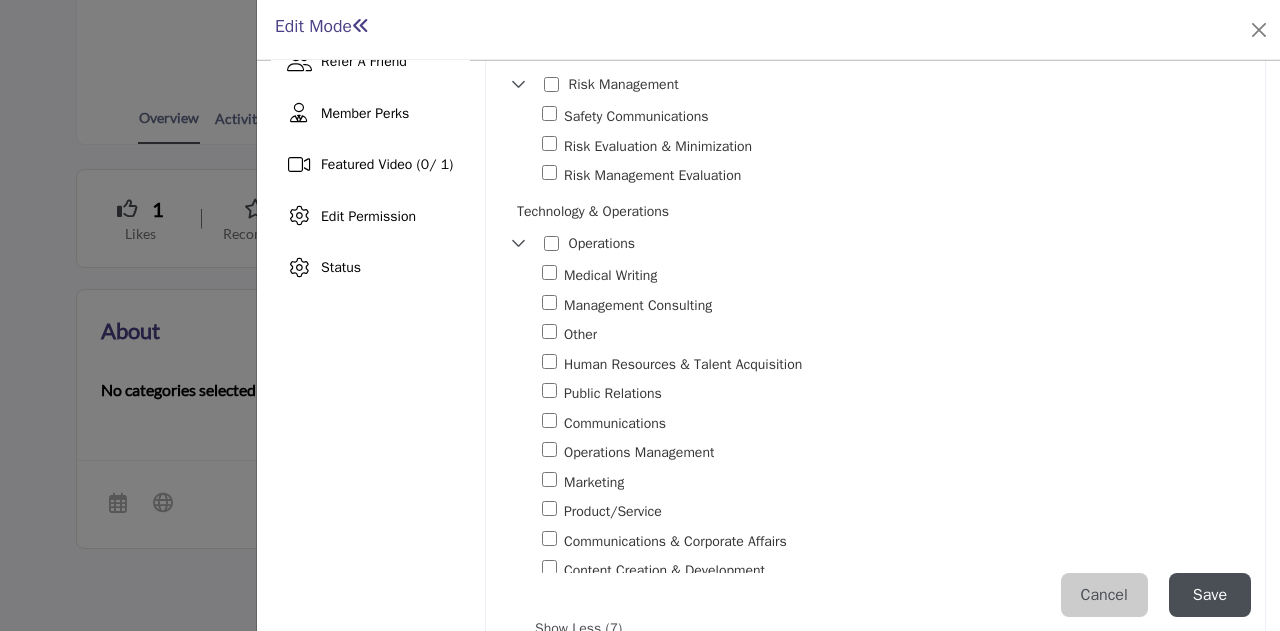 type on "*******" 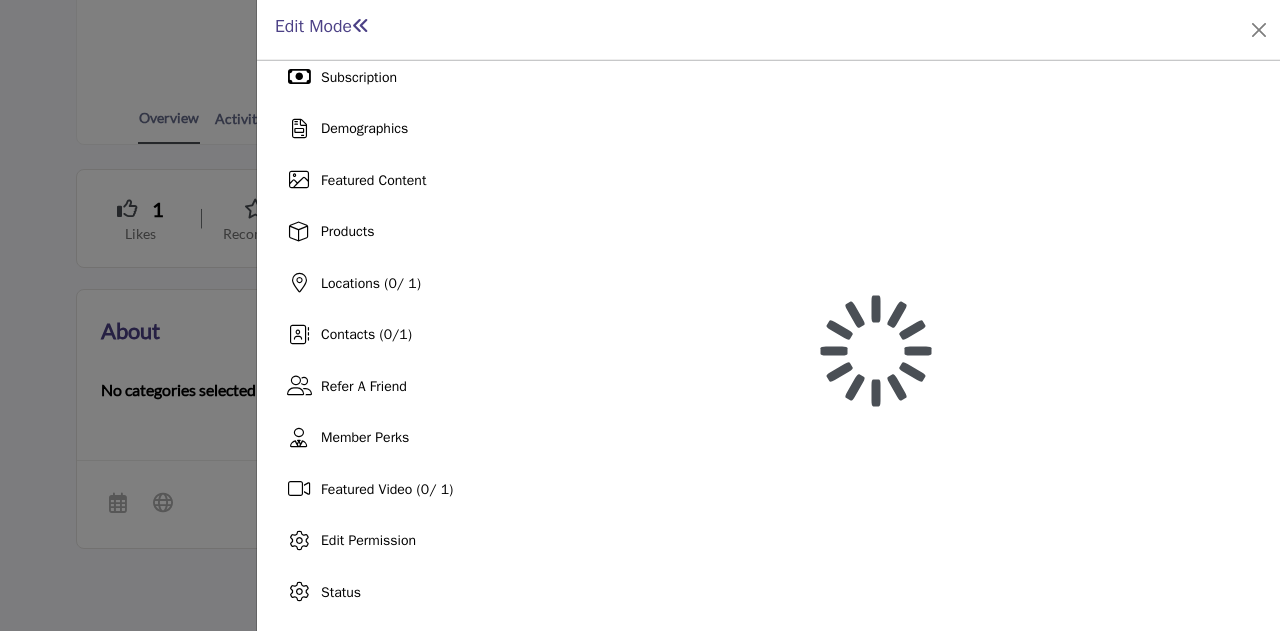 scroll, scrollTop: 175, scrollLeft: 0, axis: vertical 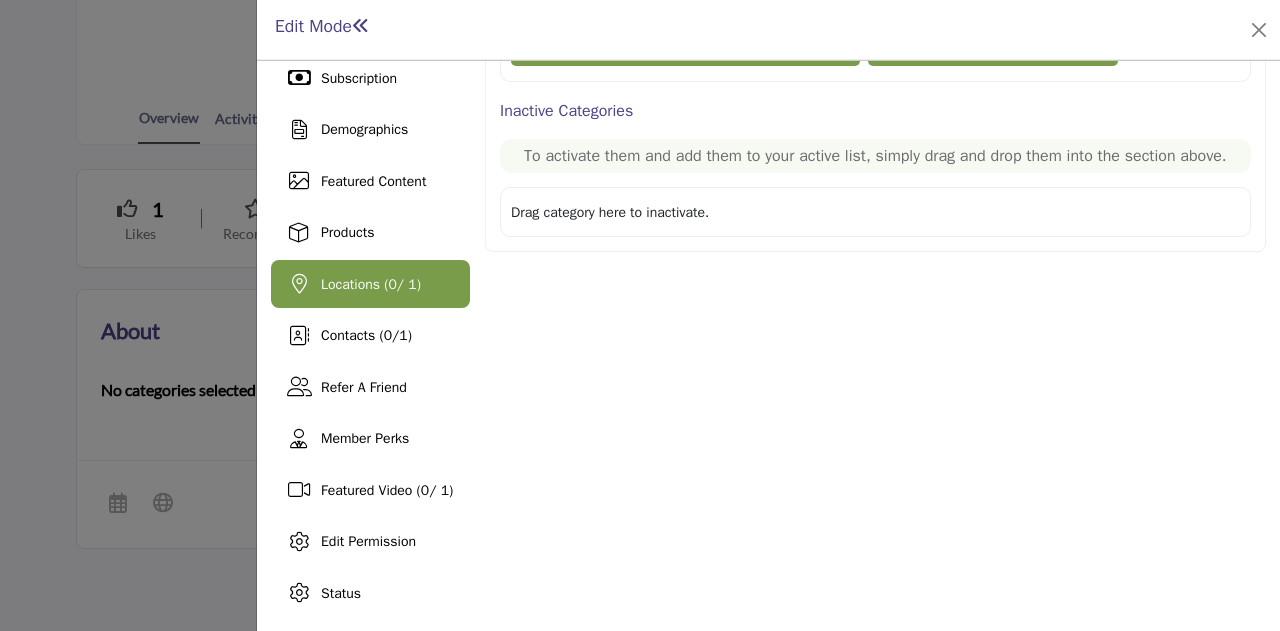 click on "Locations ( 0   / 1)" at bounding box center (371, 284) 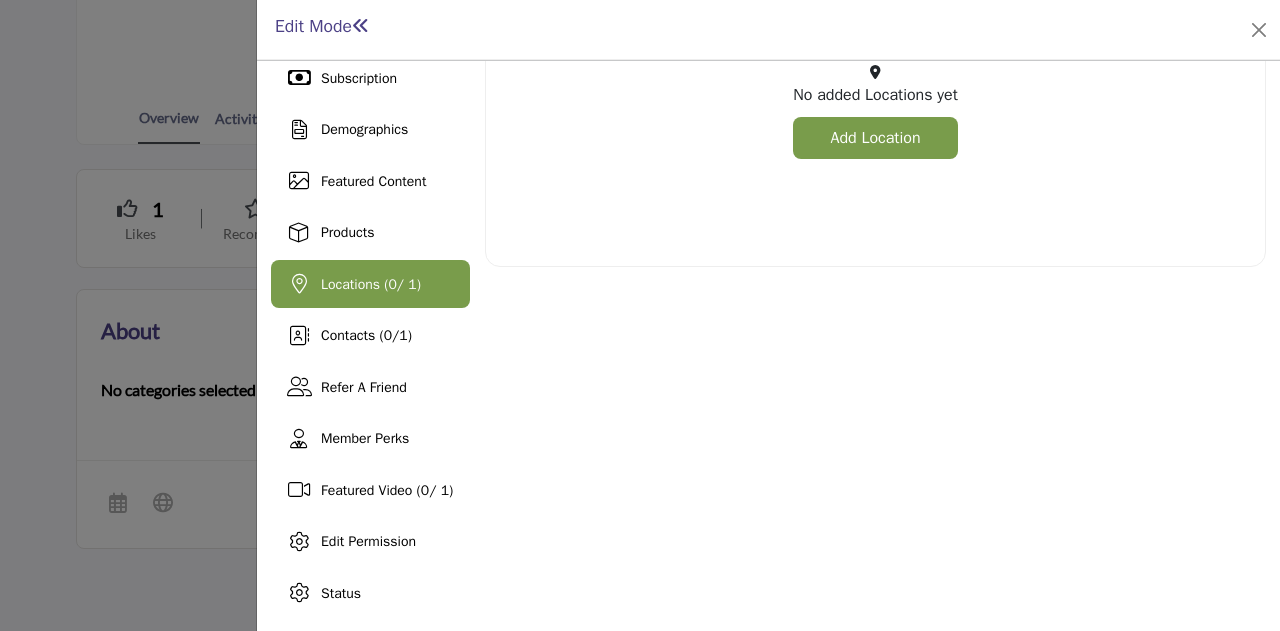 click on "Add Location" at bounding box center [875, 138] 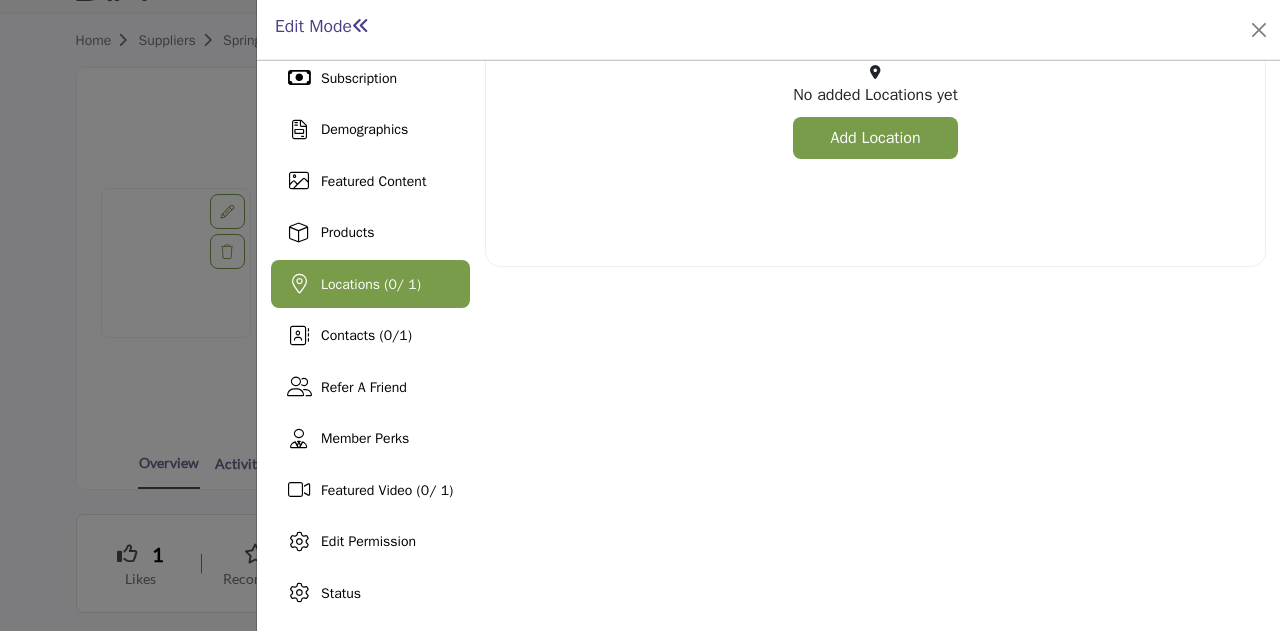 scroll, scrollTop: 0, scrollLeft: 0, axis: both 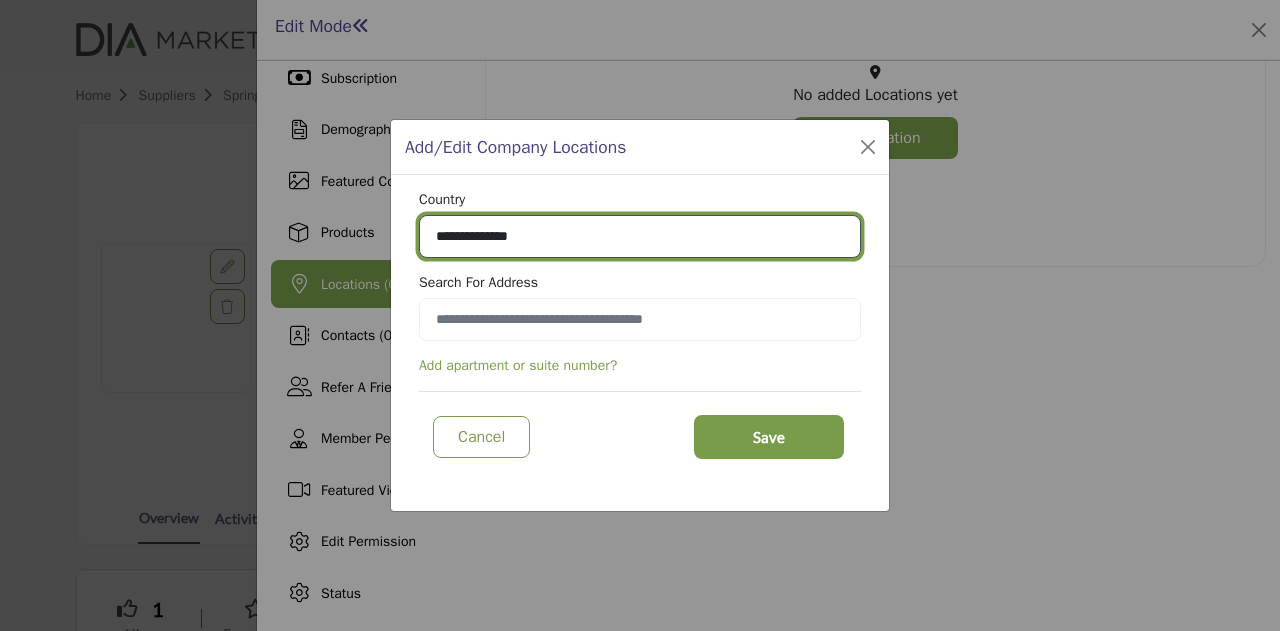 click on "**********" at bounding box center [640, 236] 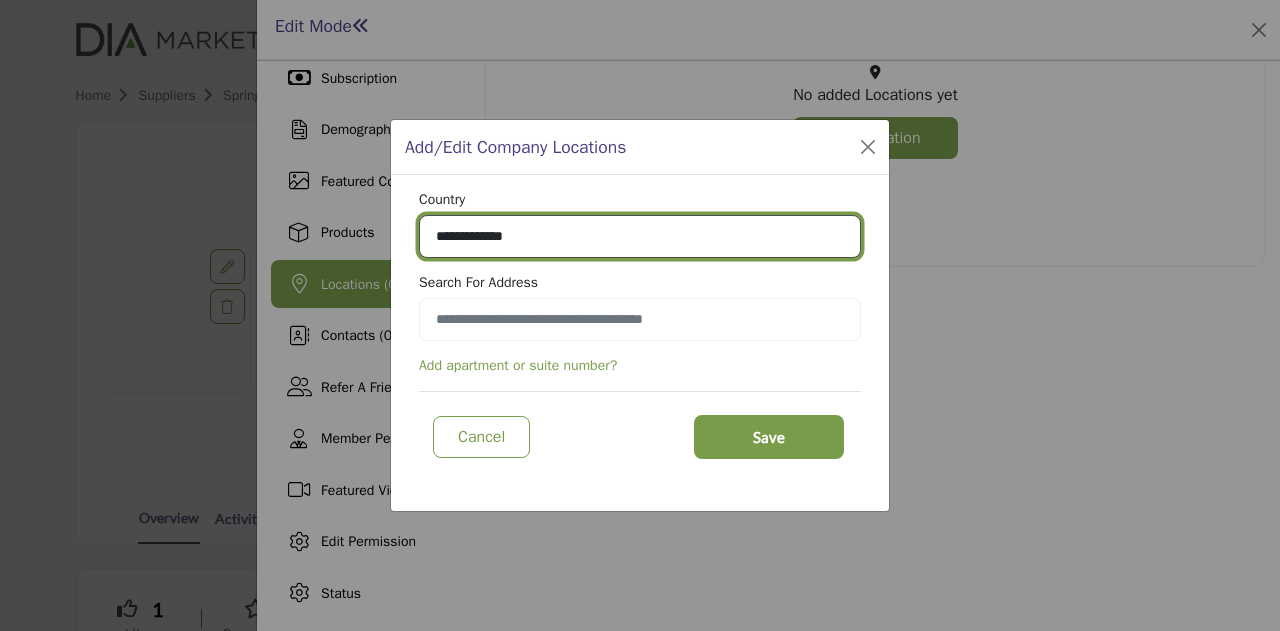 click on "**********" at bounding box center (640, 236) 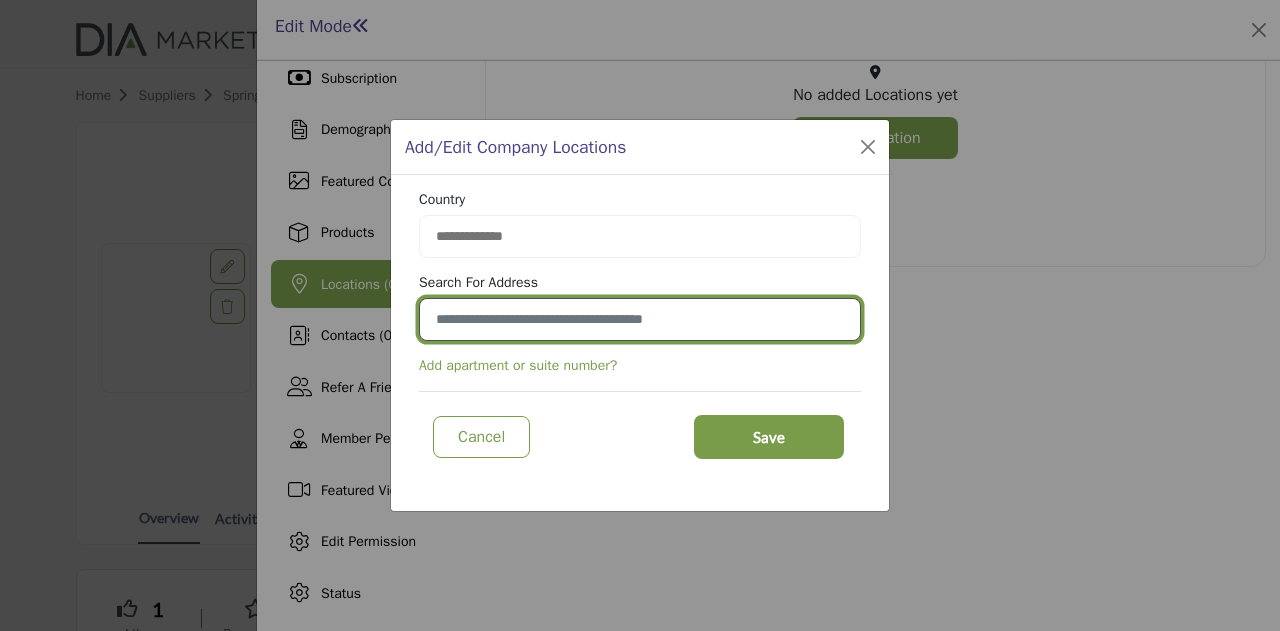 click at bounding box center [640, 319] 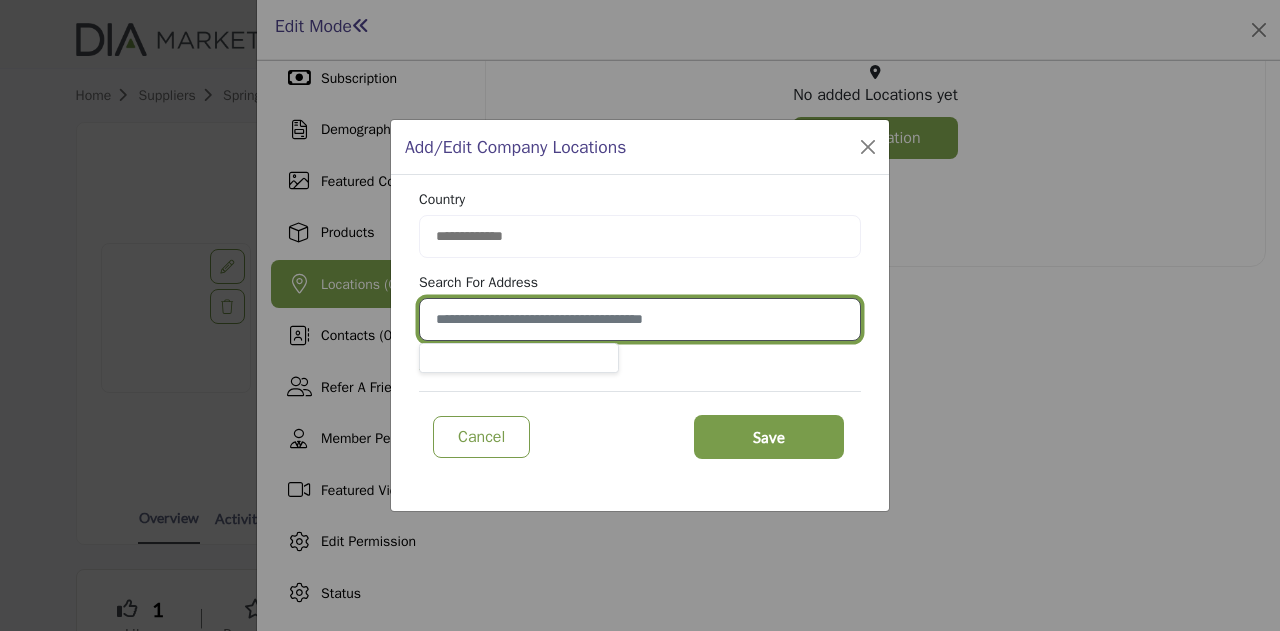 paste on "**********" 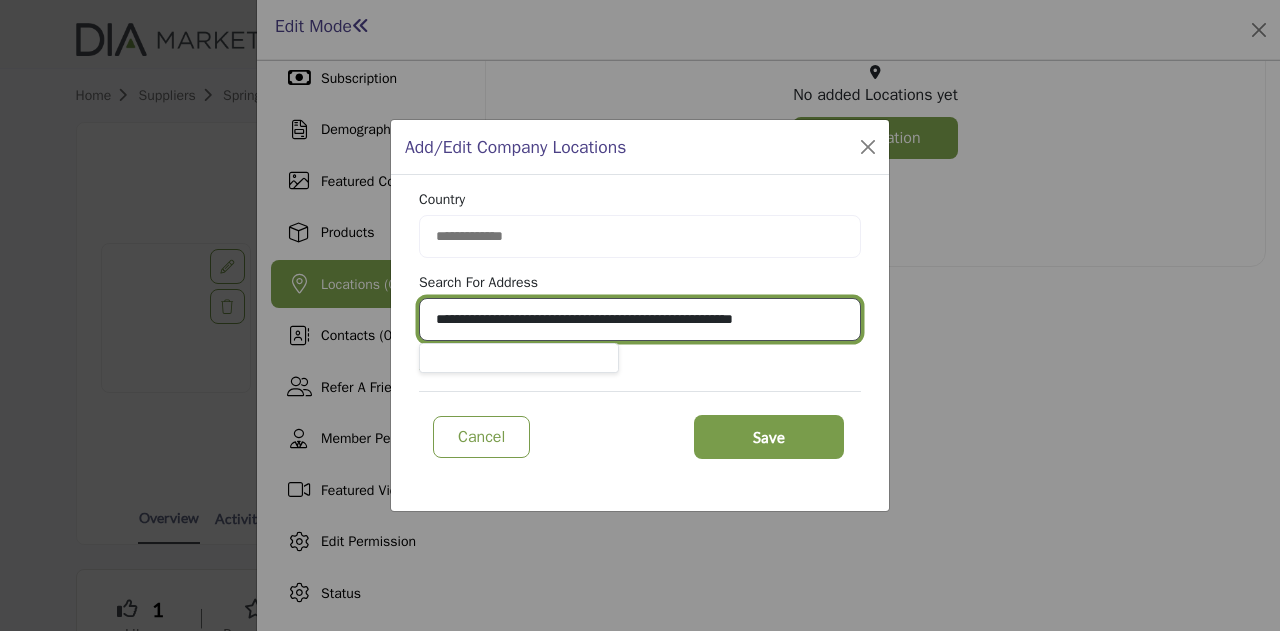 scroll, scrollTop: 0, scrollLeft: 5, axis: horizontal 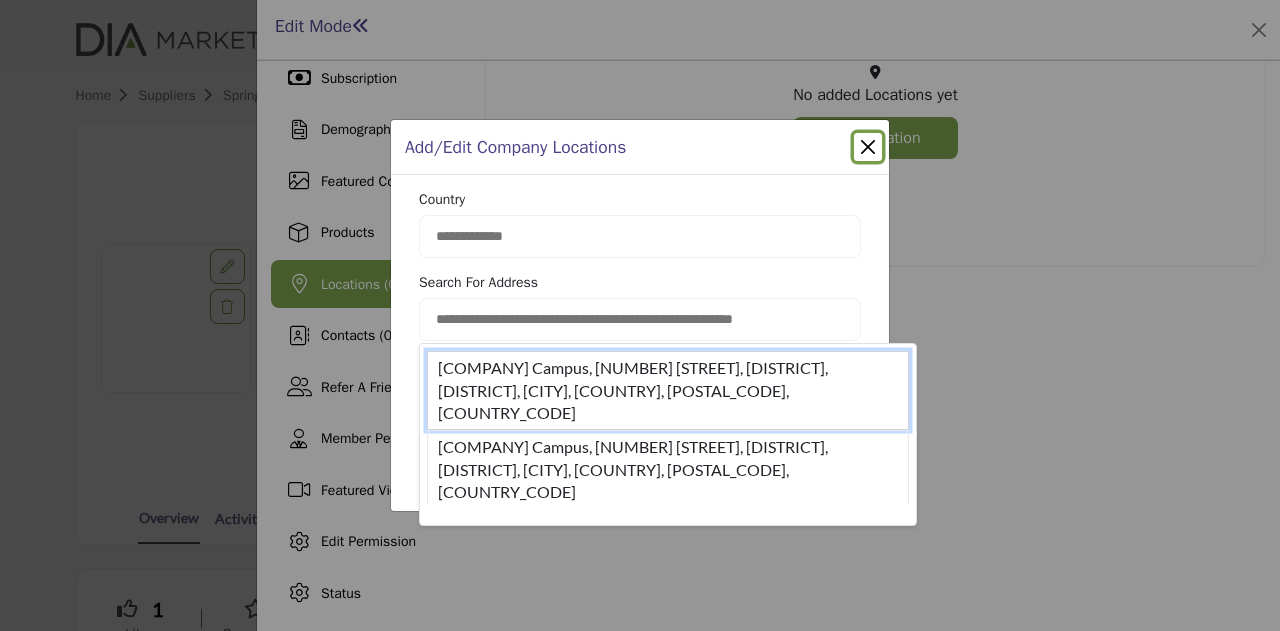 click on "Springer Nature Campus, 4 Crinan Street, Caledonian, Barnsbury, Islington, London, England, N1 9XW, GBR" at bounding box center (668, 390) 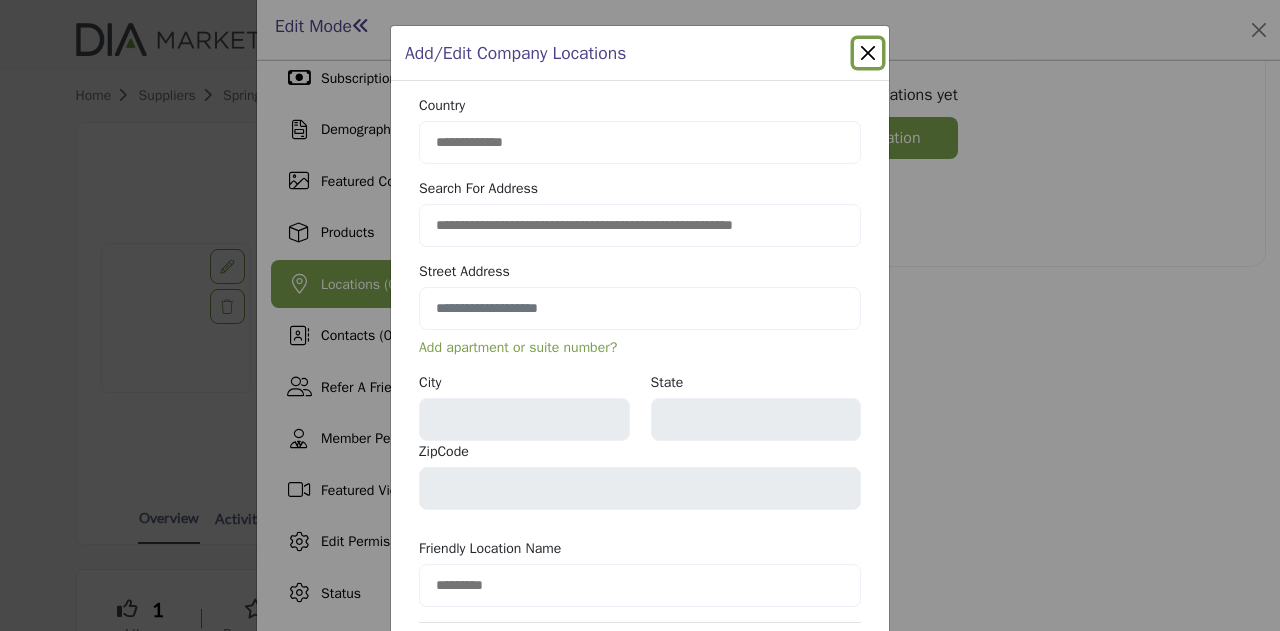 type on "**********" 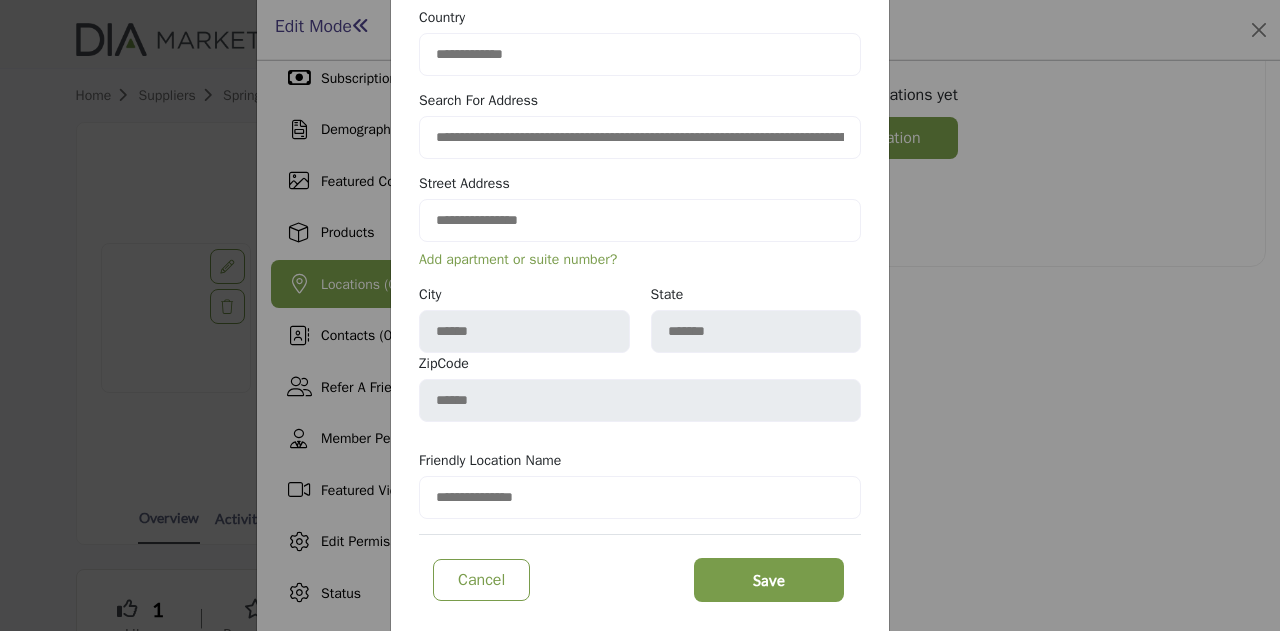 scroll, scrollTop: 136, scrollLeft: 0, axis: vertical 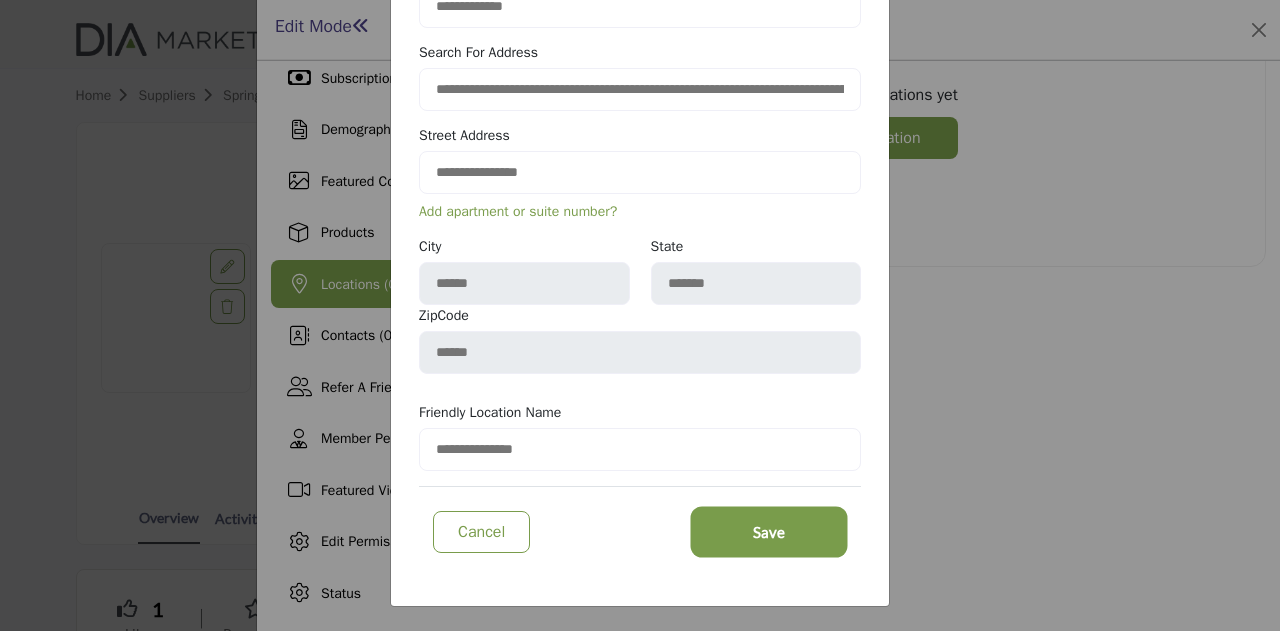 click on "Save" at bounding box center (769, 532) 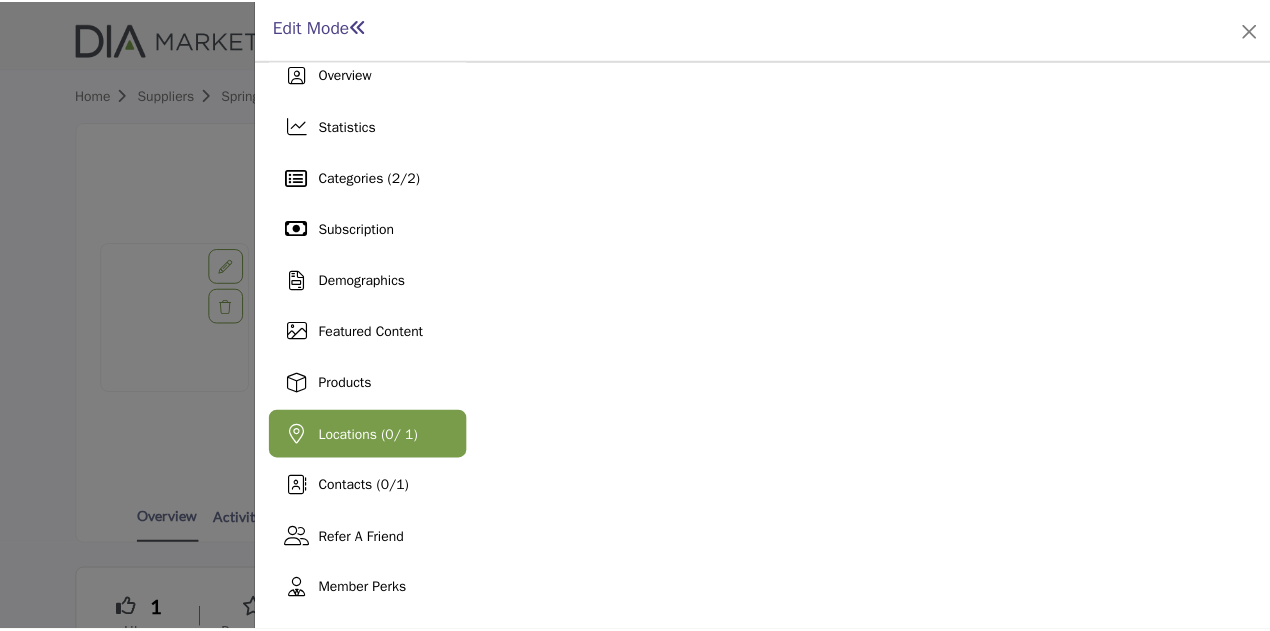 scroll, scrollTop: 0, scrollLeft: 0, axis: both 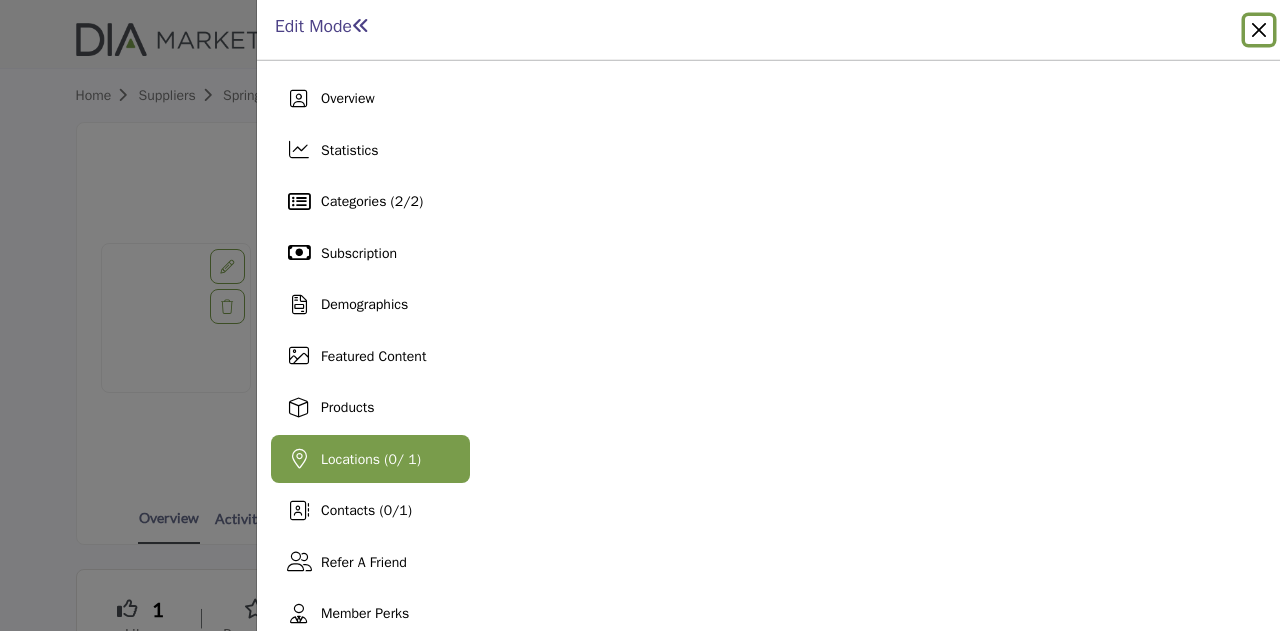 click at bounding box center (1259, 30) 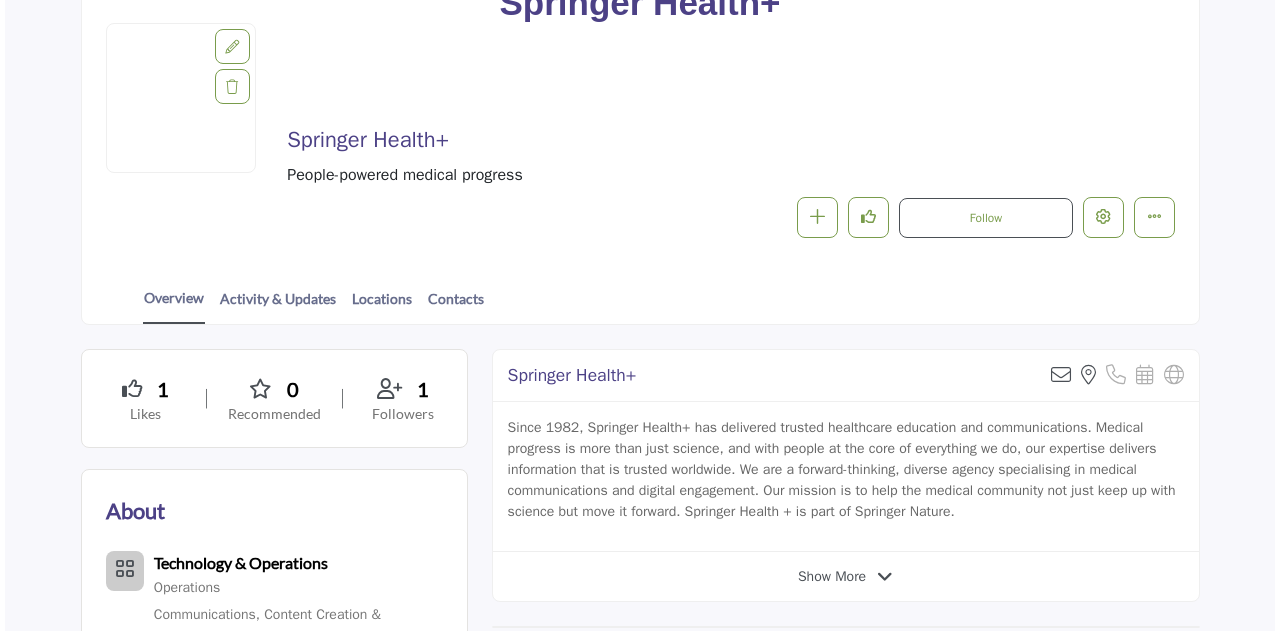 scroll, scrollTop: 371, scrollLeft: 0, axis: vertical 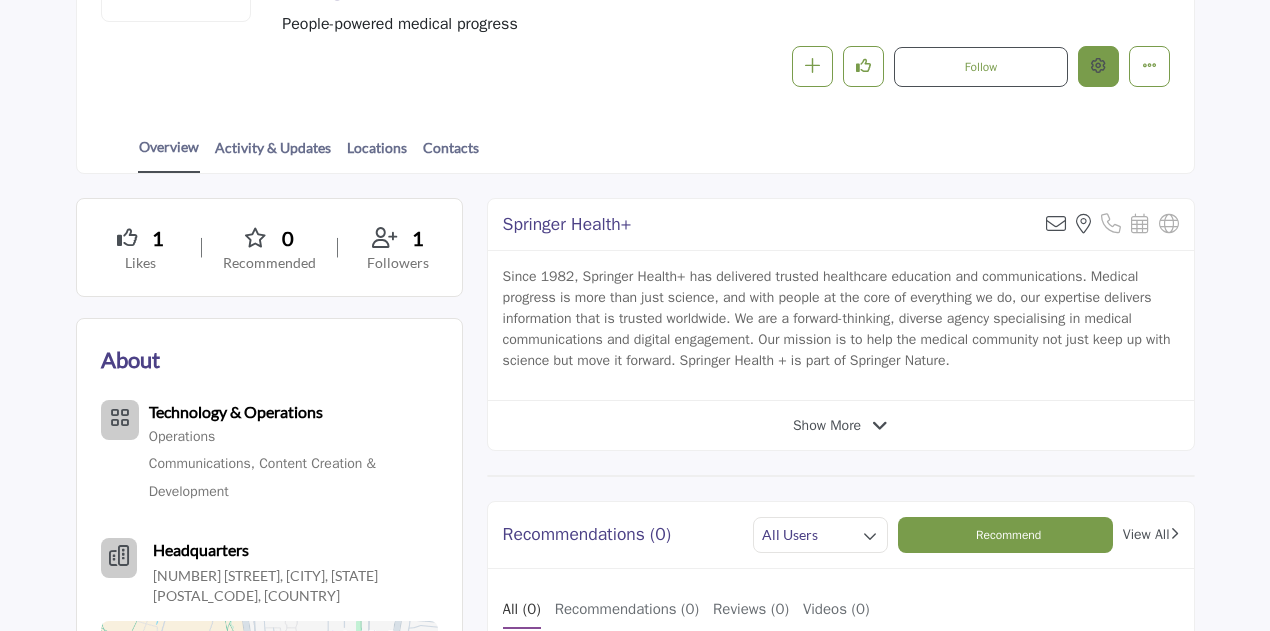 click at bounding box center (1098, 65) 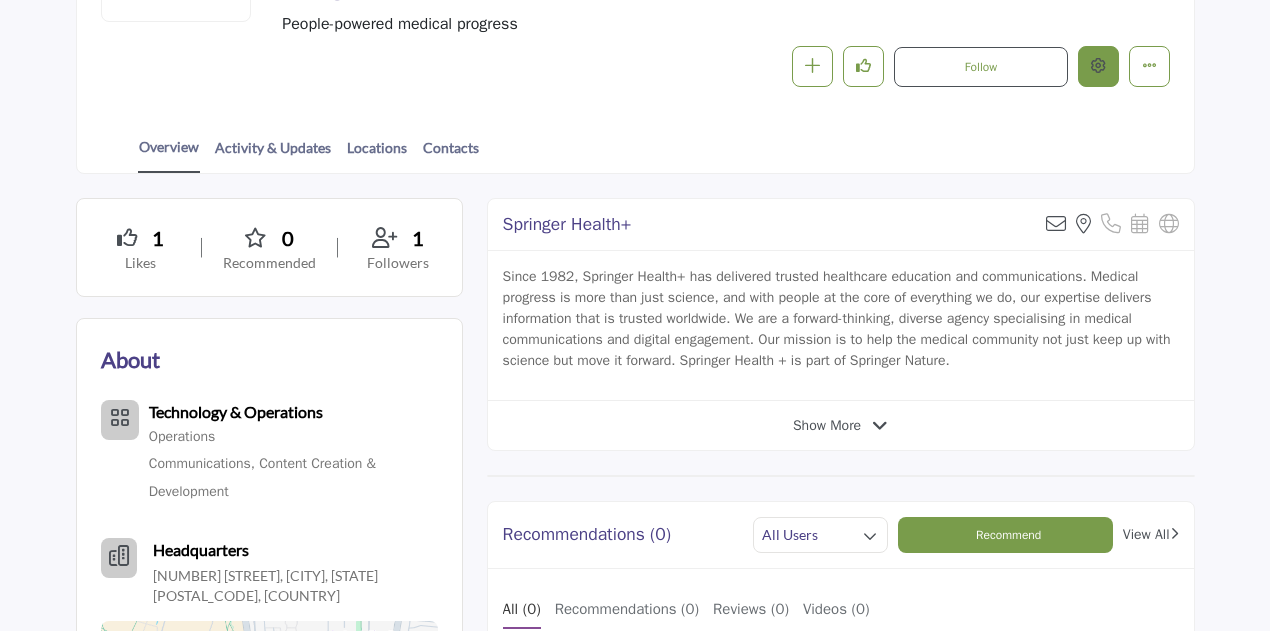 click at bounding box center [1098, 65] 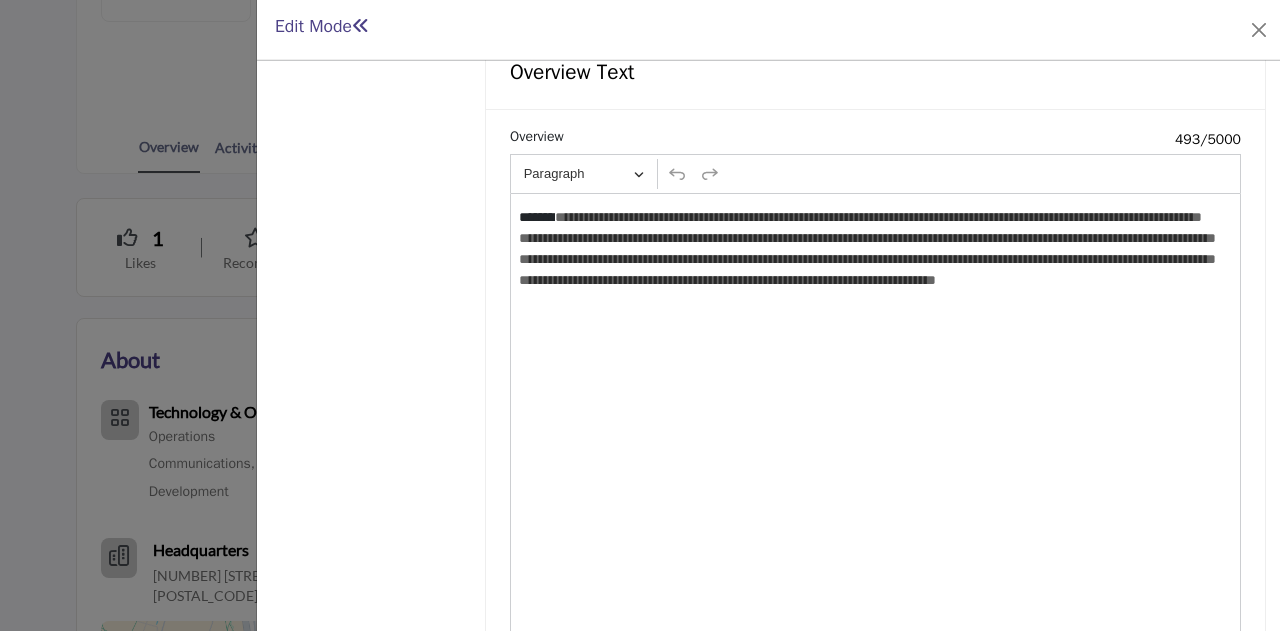 scroll, scrollTop: 1900, scrollLeft: 0, axis: vertical 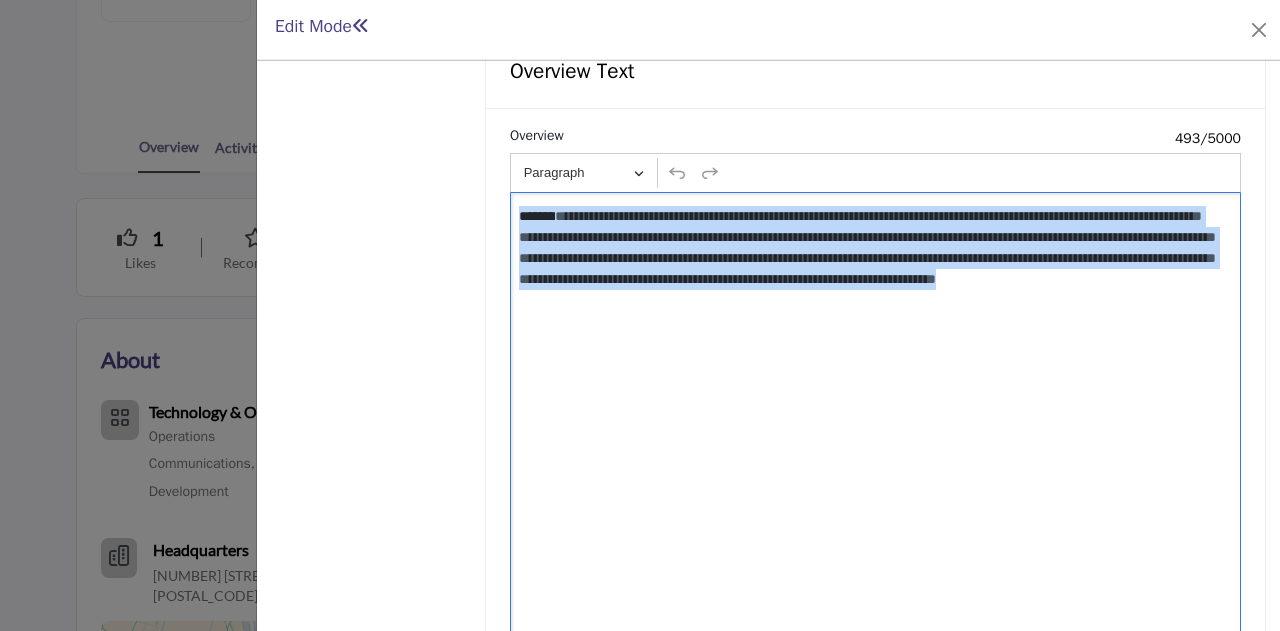 drag, startPoint x: 889, startPoint y: 324, endPoint x: 565, endPoint y: 262, distance: 329.87875 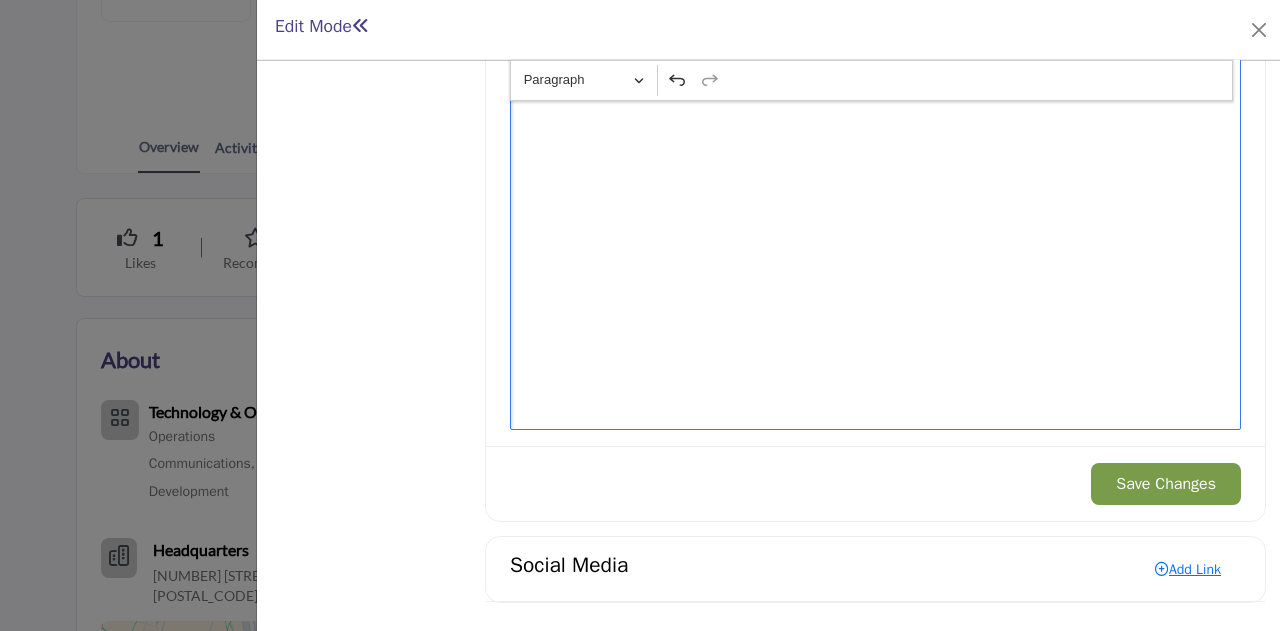 scroll, scrollTop: 2227, scrollLeft: 0, axis: vertical 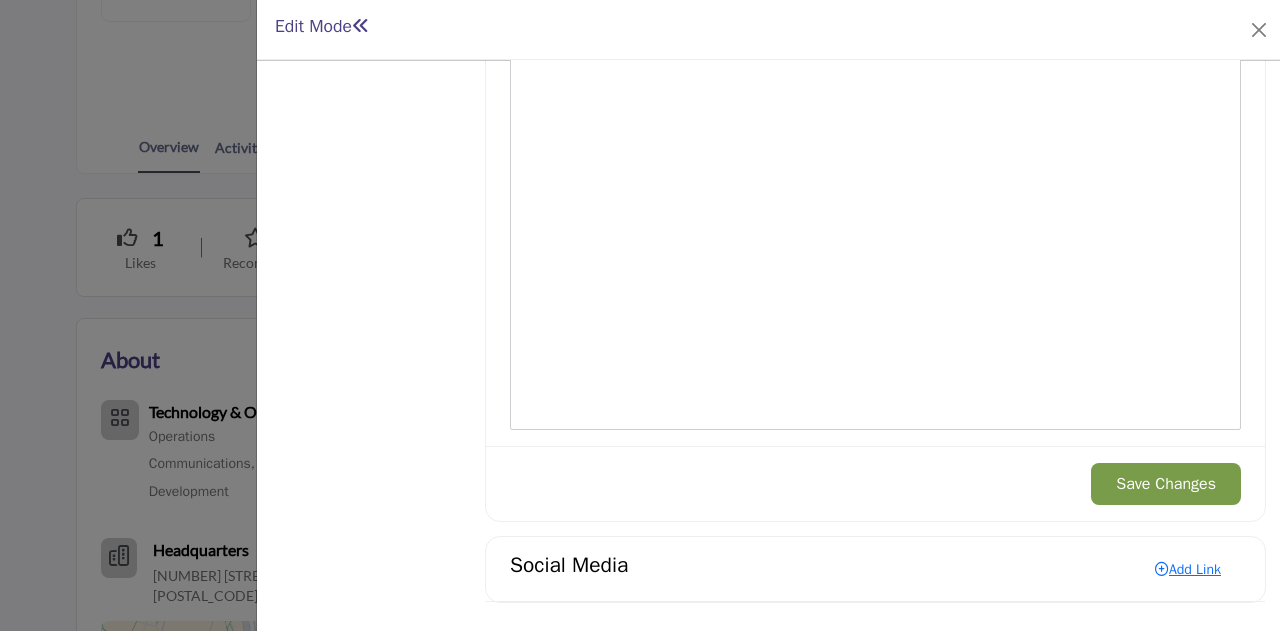 click on "Save Changes" at bounding box center [1166, 484] 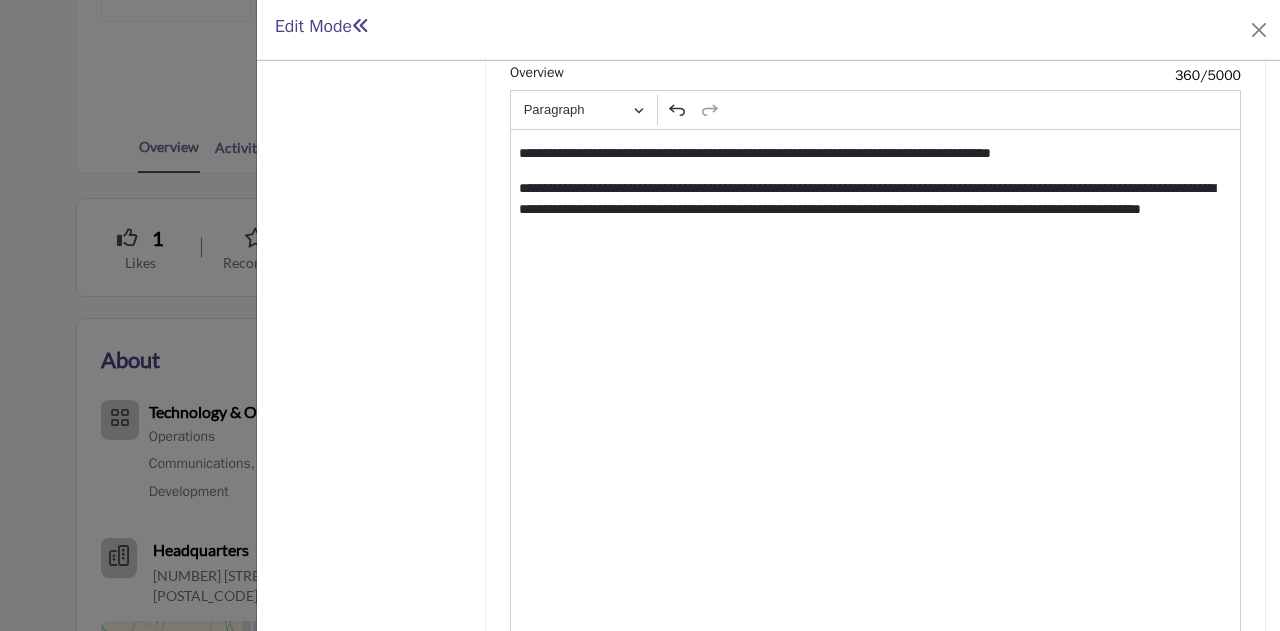 scroll, scrollTop: 1827, scrollLeft: 0, axis: vertical 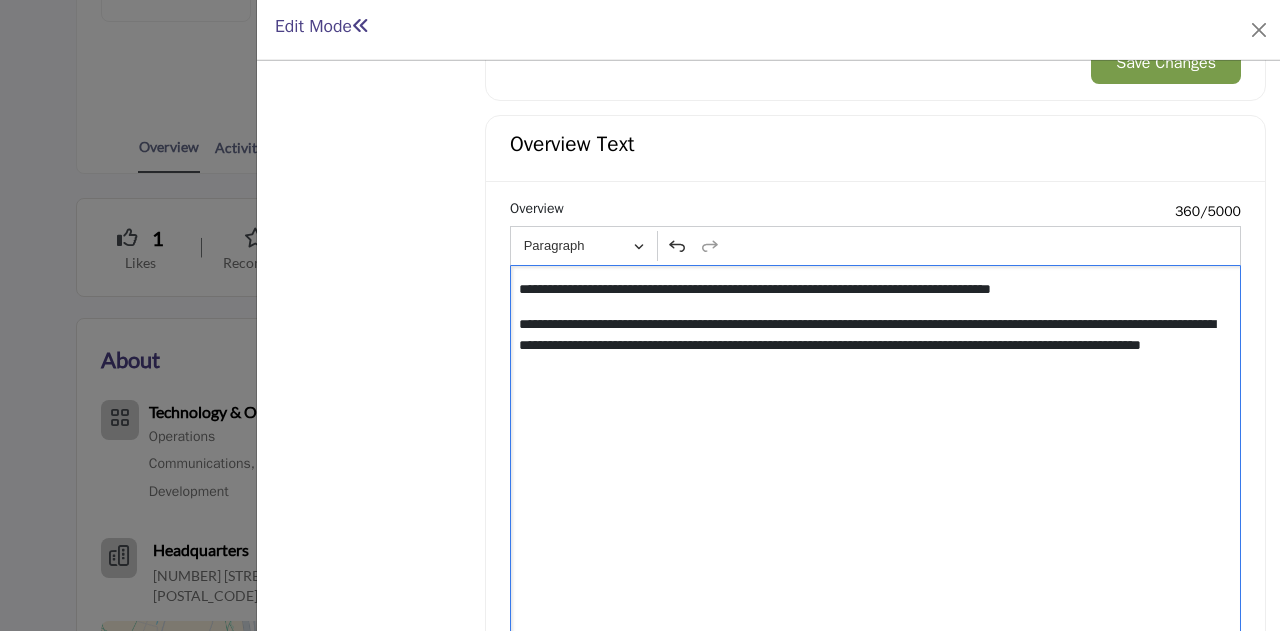 click on "**********" at bounding box center (875, 540) 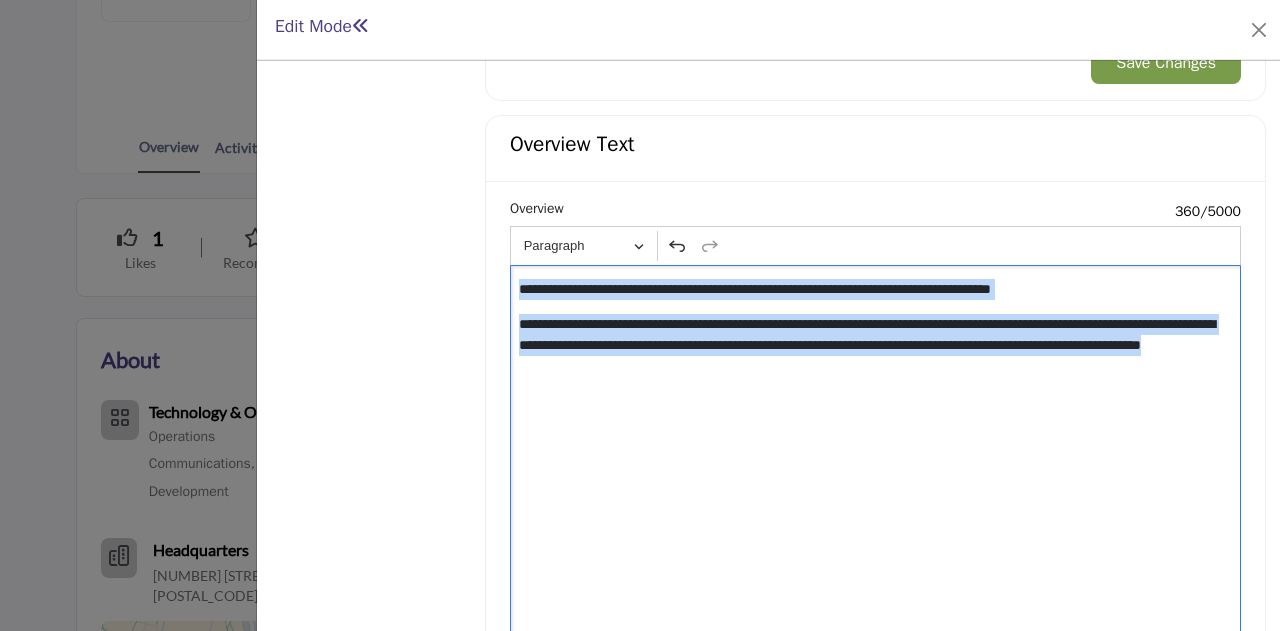 drag, startPoint x: 805, startPoint y: 400, endPoint x: 446, endPoint y: 270, distance: 381.81277 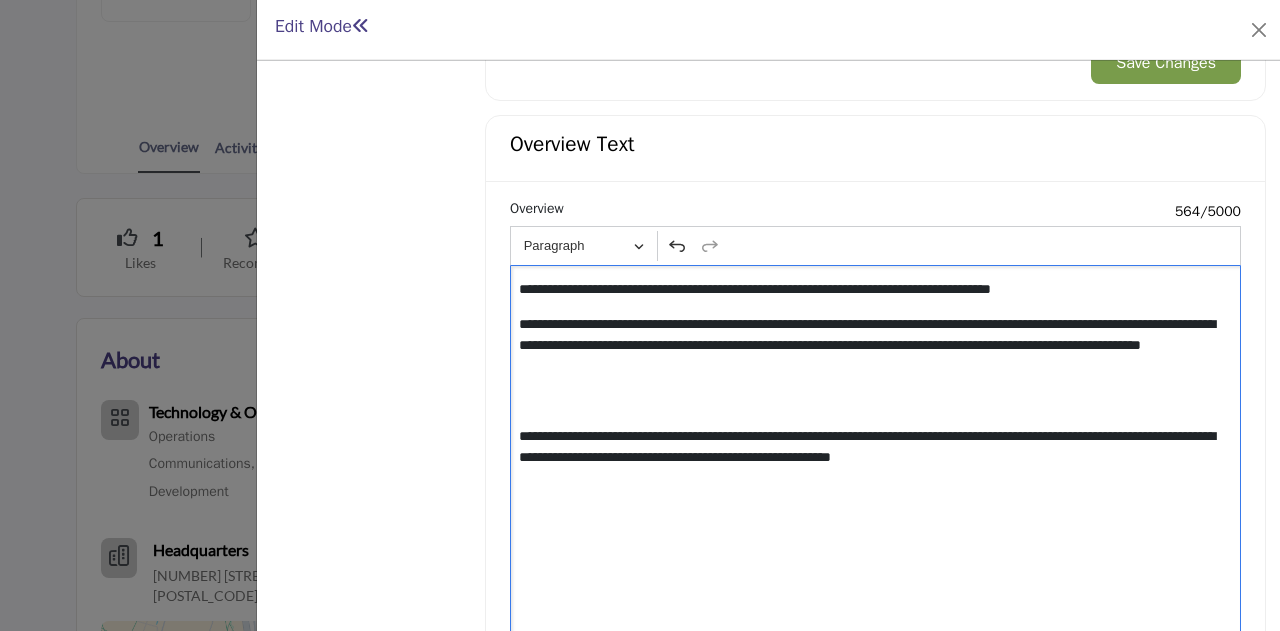click at bounding box center (875, 401) 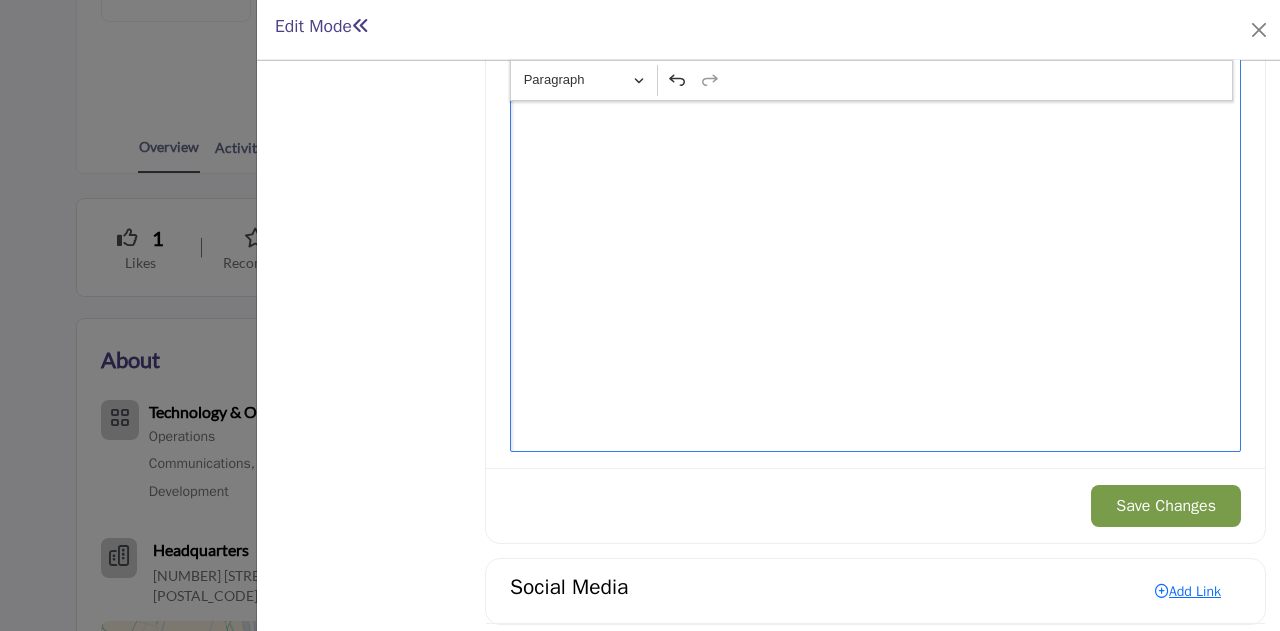 scroll, scrollTop: 2227, scrollLeft: 0, axis: vertical 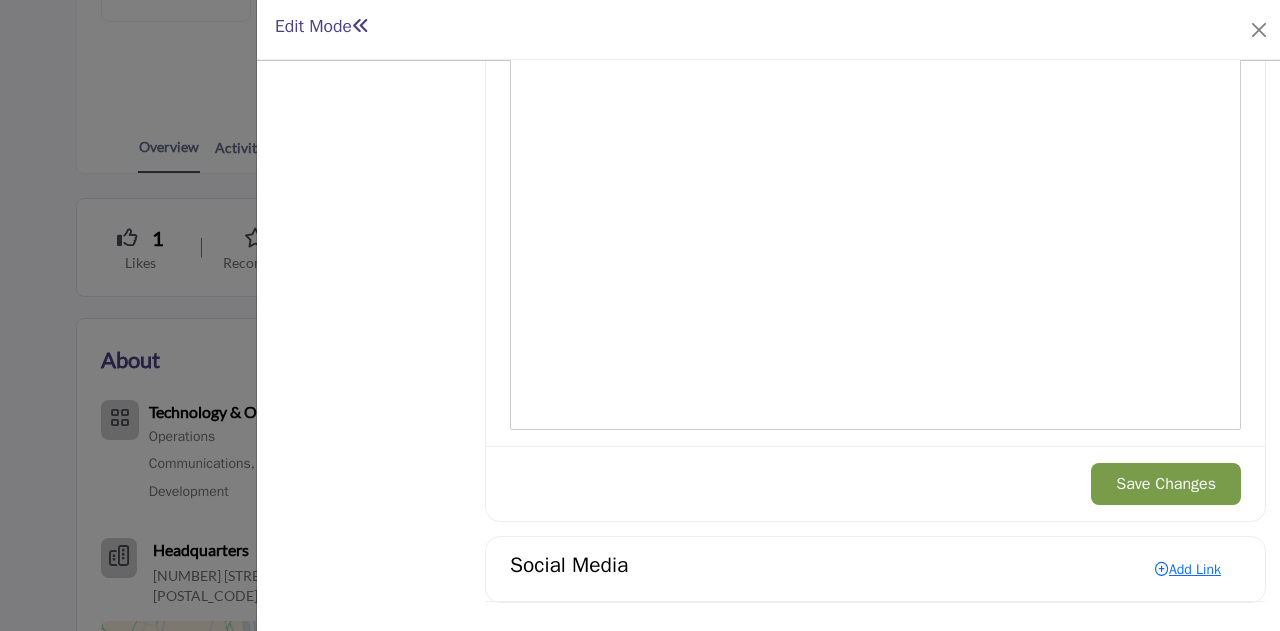drag, startPoint x: 1140, startPoint y: 490, endPoint x: 1113, endPoint y: 491, distance: 27.018513 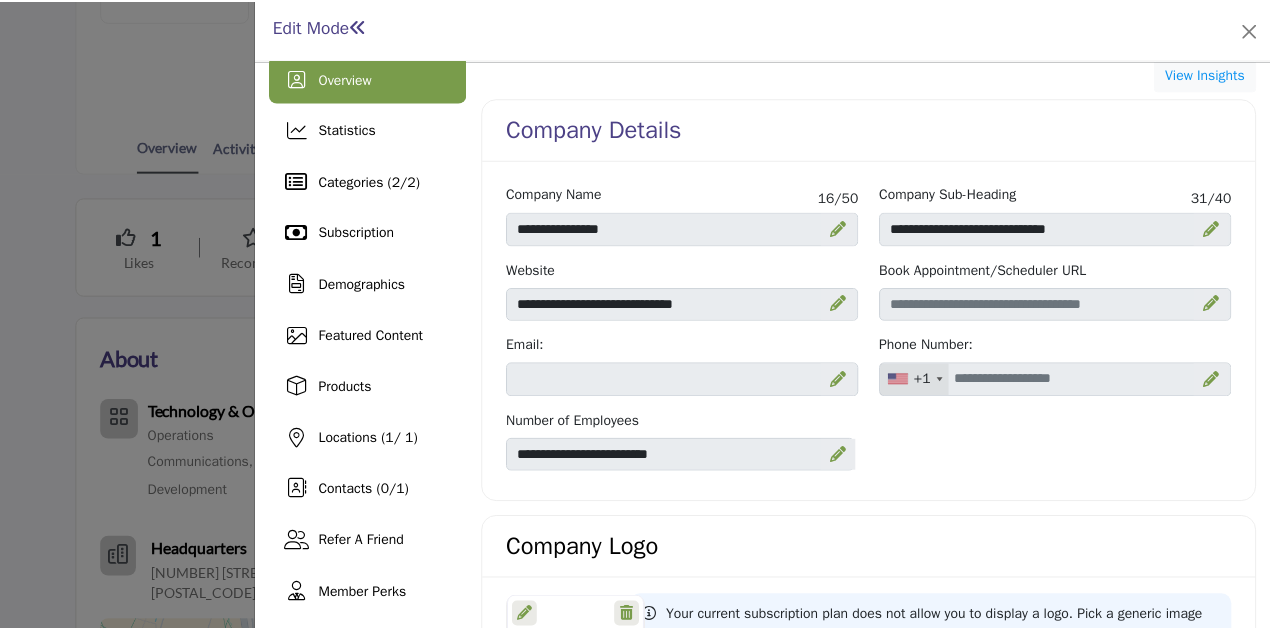 scroll, scrollTop: 0, scrollLeft: 0, axis: both 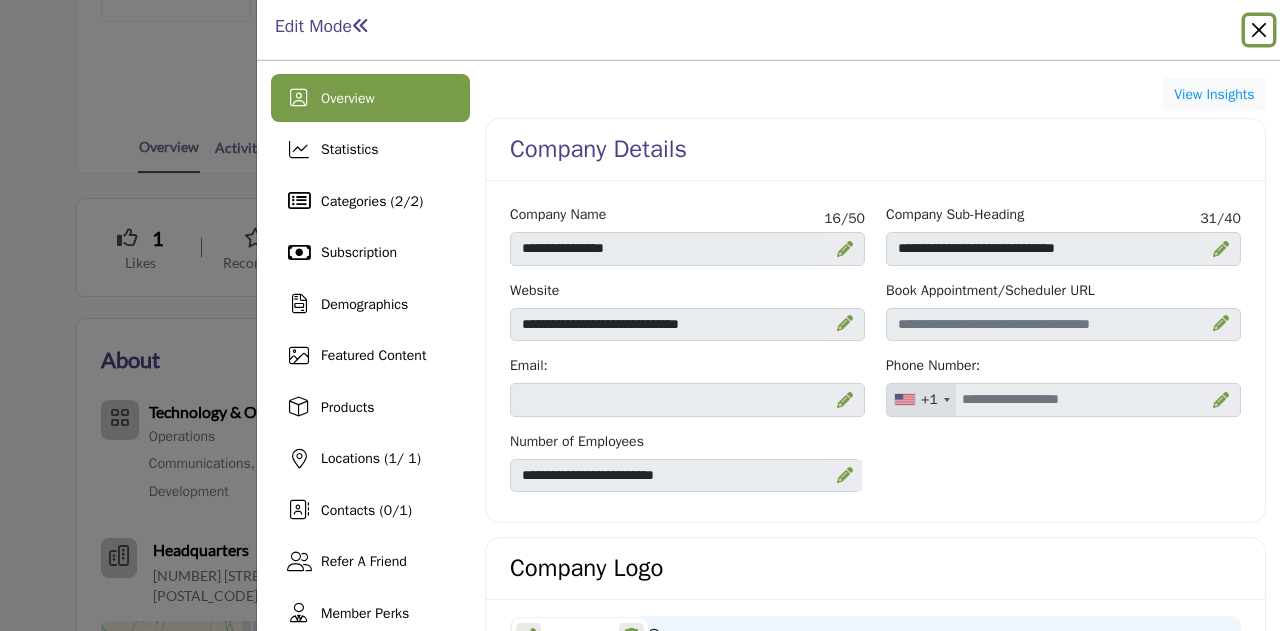 drag, startPoint x: 1257, startPoint y: 28, endPoint x: 1225, endPoint y: 29, distance: 32.01562 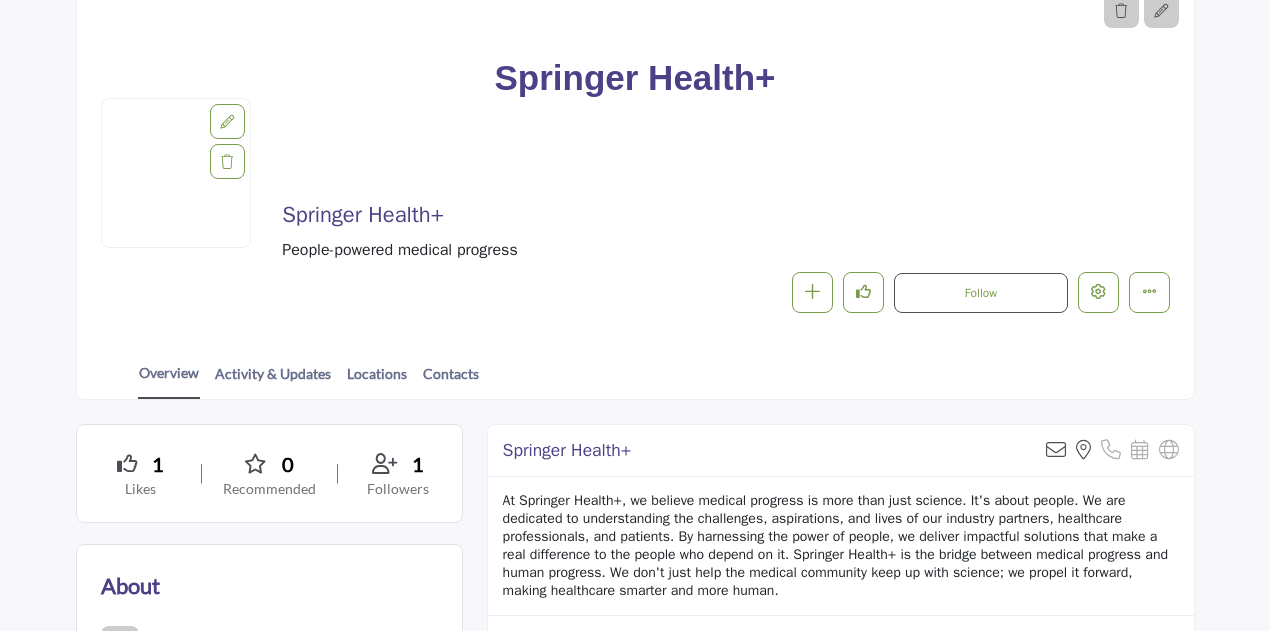 scroll, scrollTop: 0, scrollLeft: 0, axis: both 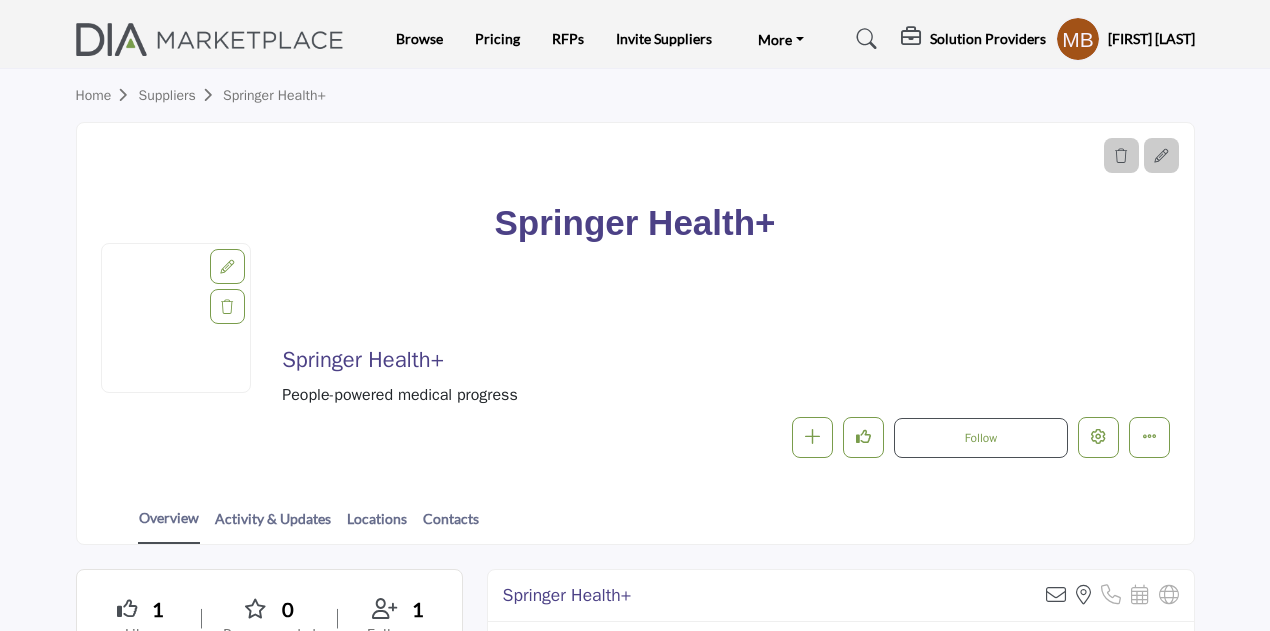 click at bounding box center (227, 266) 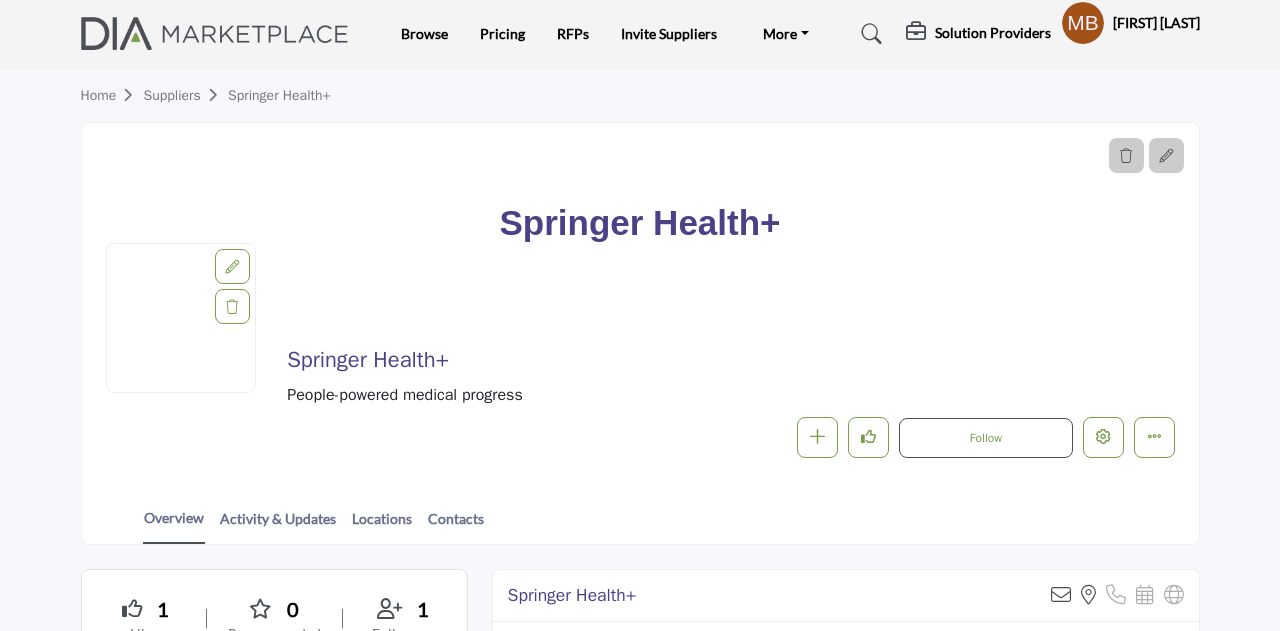 scroll, scrollTop: 0, scrollLeft: 0, axis: both 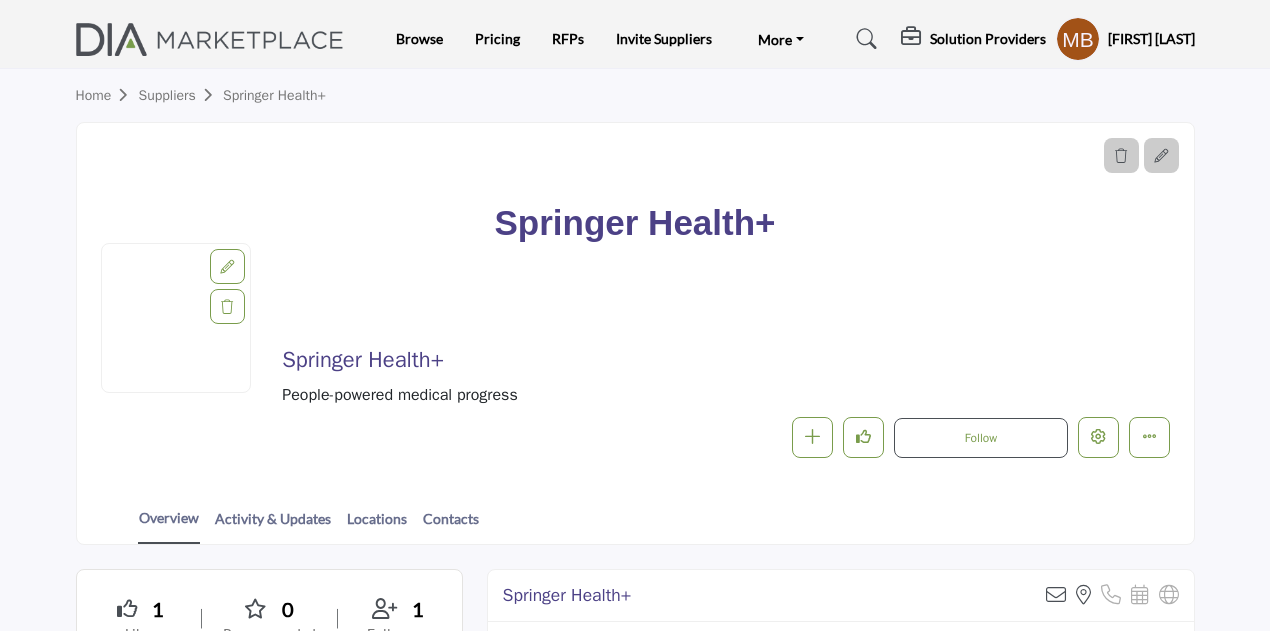 click at bounding box center (227, 267) 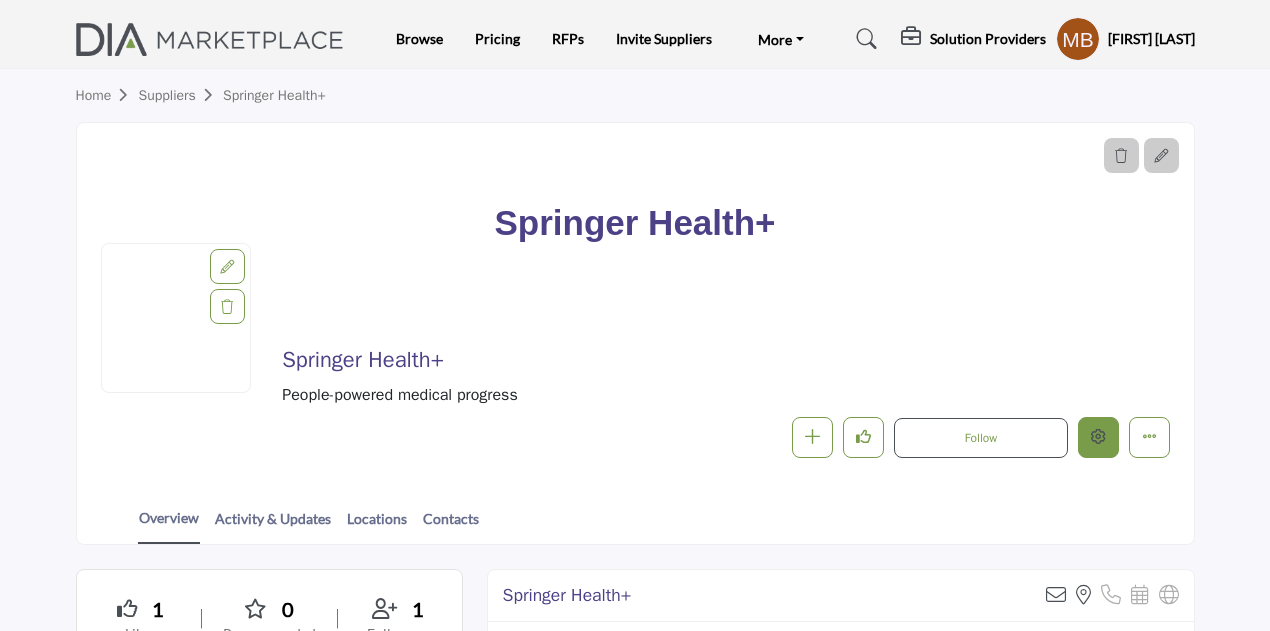 click at bounding box center [1098, 436] 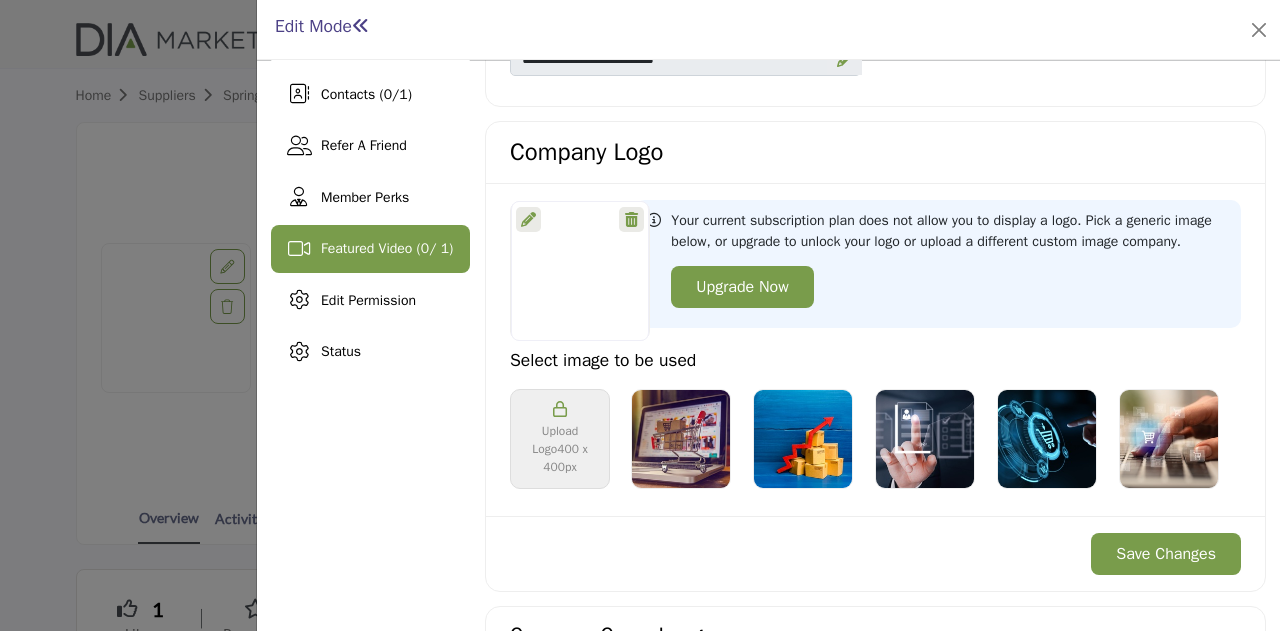 scroll, scrollTop: 500, scrollLeft: 0, axis: vertical 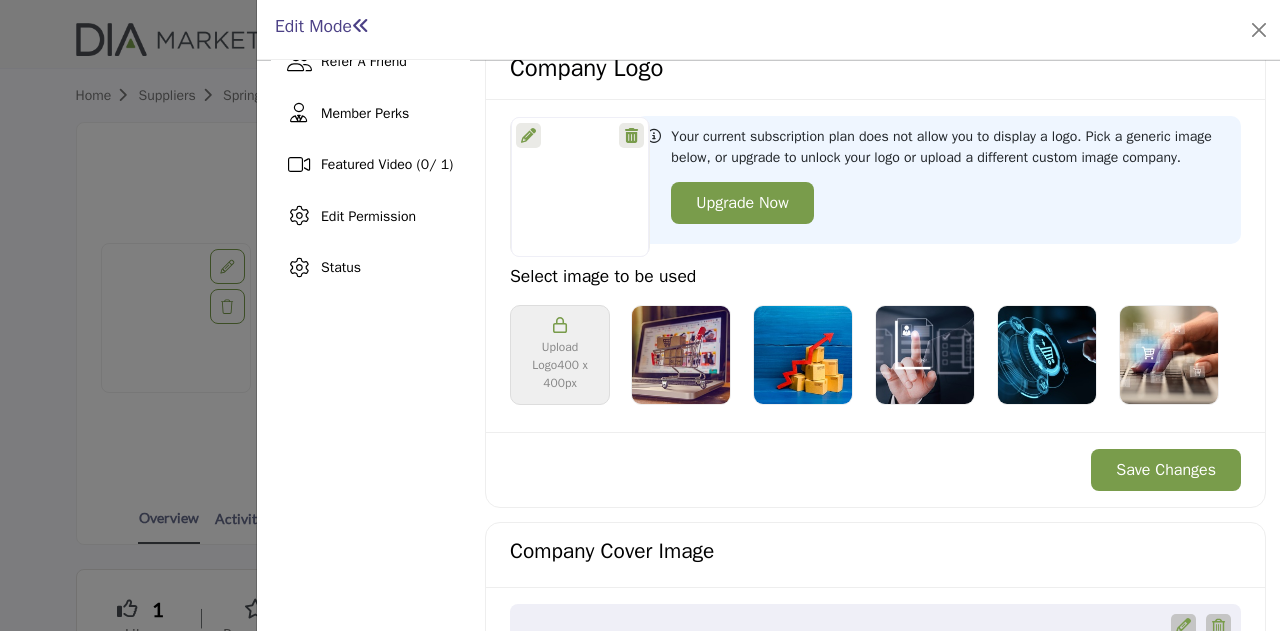 click at bounding box center (528, 135) 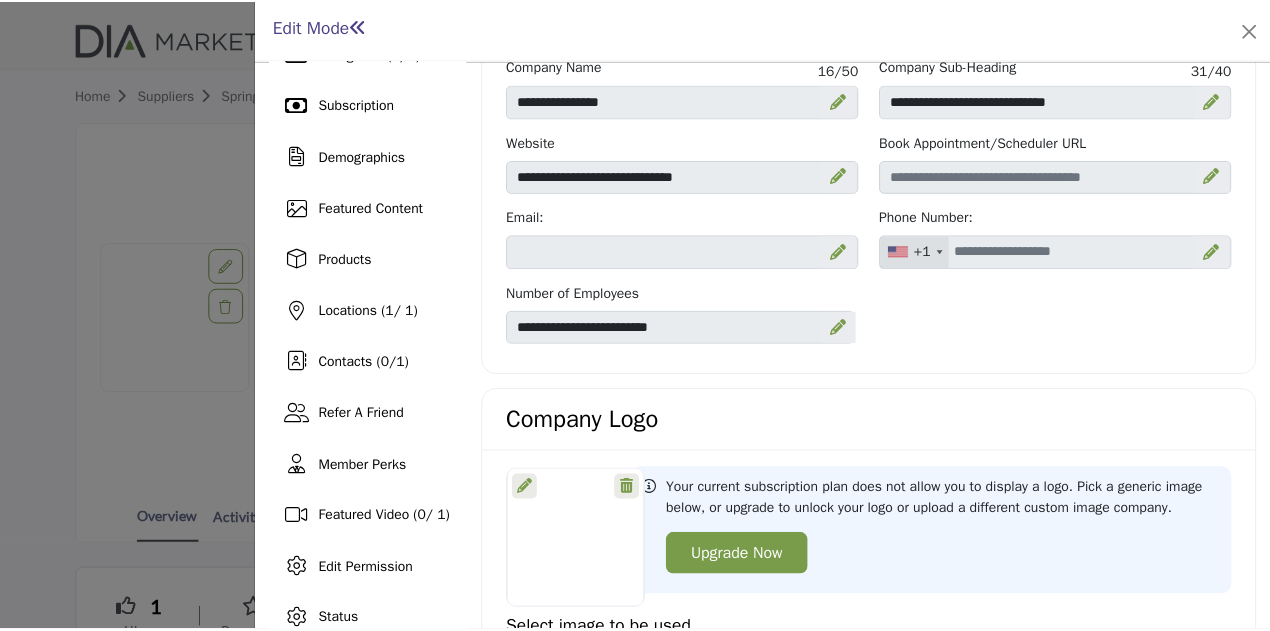 scroll, scrollTop: 0, scrollLeft: 0, axis: both 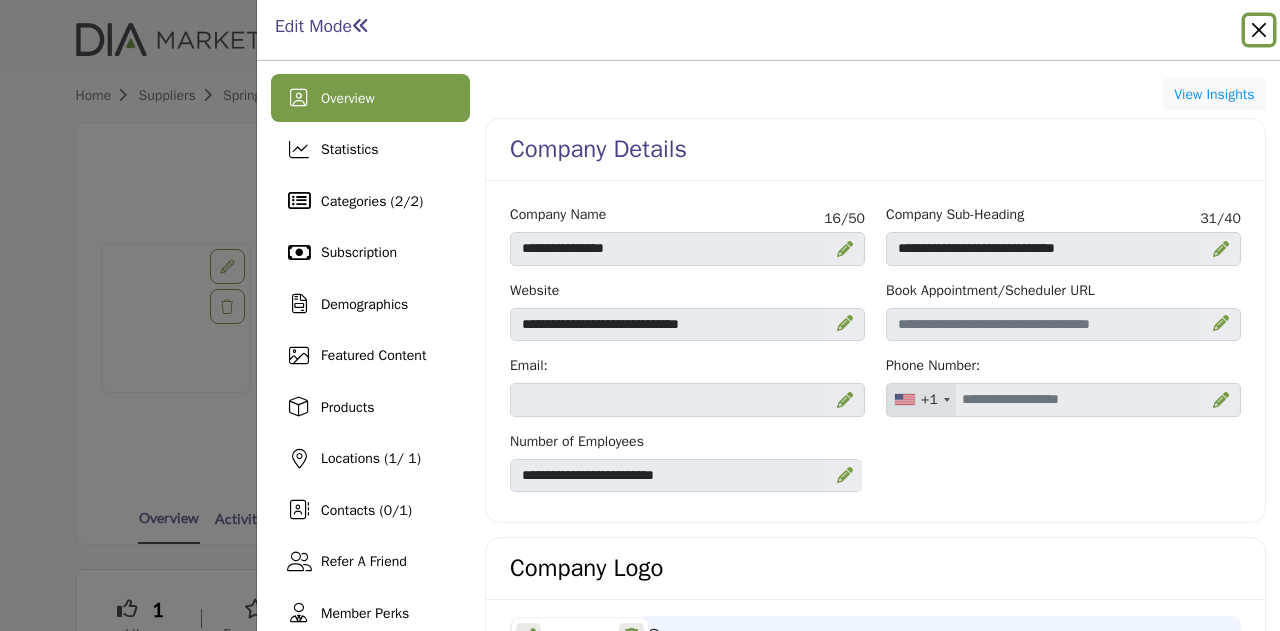 drag, startPoint x: 1260, startPoint y: 27, endPoint x: 1195, endPoint y: 41, distance: 66.4906 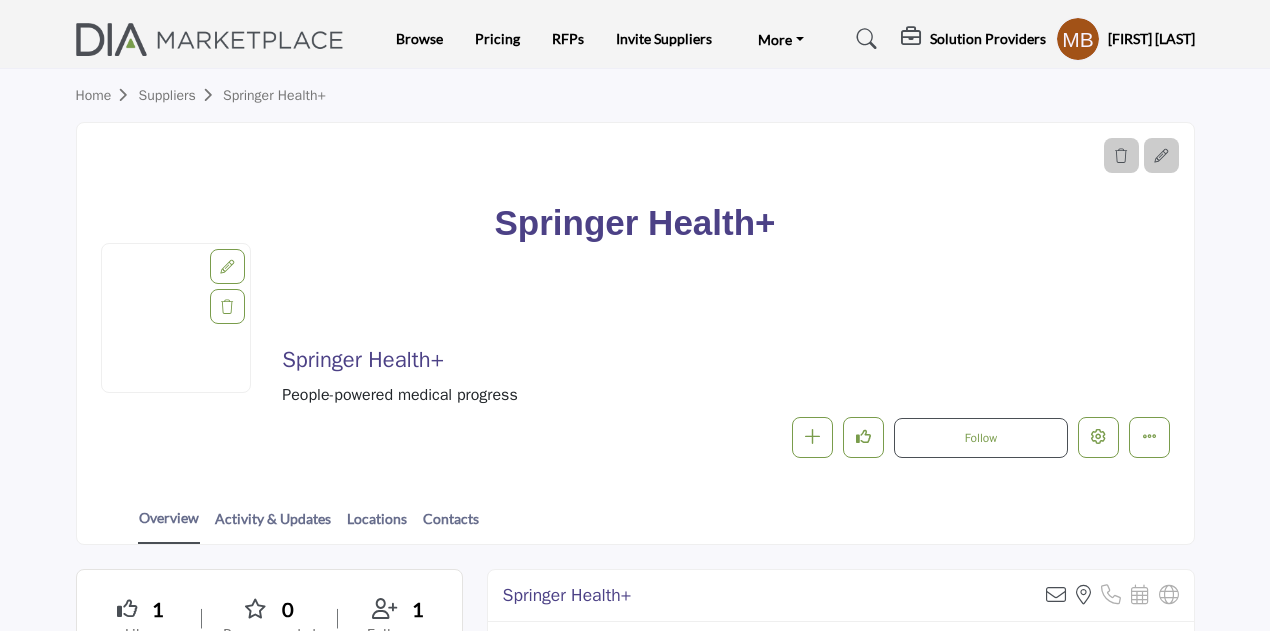 scroll, scrollTop: 0, scrollLeft: 0, axis: both 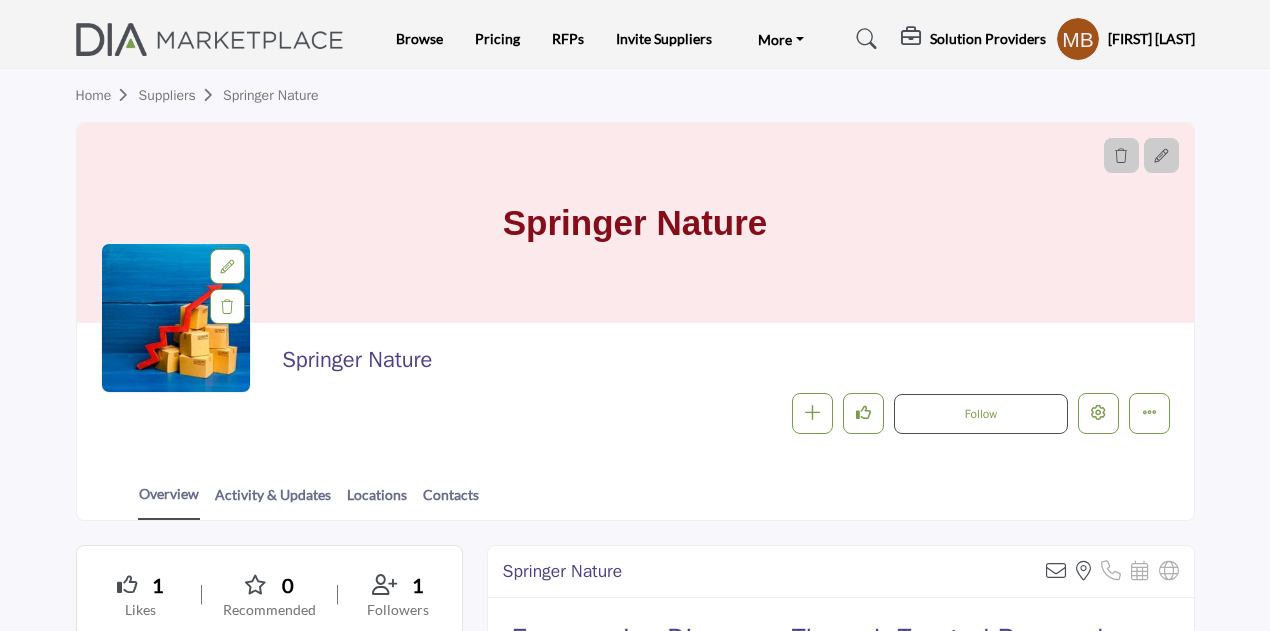 click at bounding box center (227, 267) 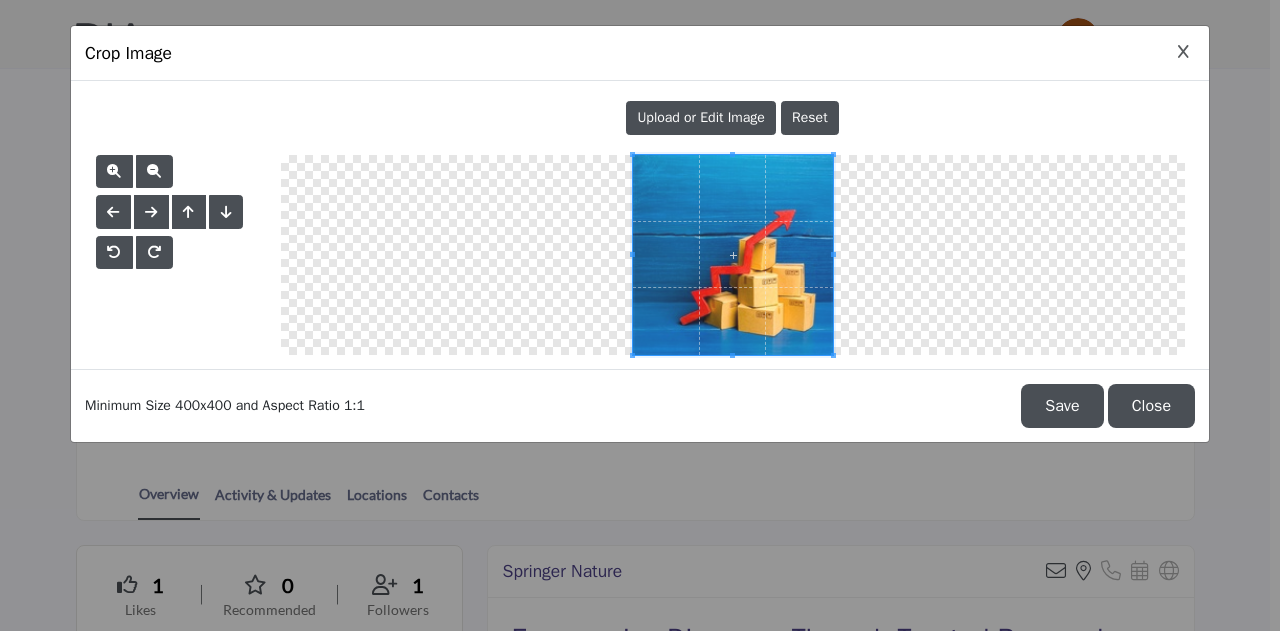 drag, startPoint x: 1180, startPoint y: 50, endPoint x: 1115, endPoint y: 48, distance: 65.03076 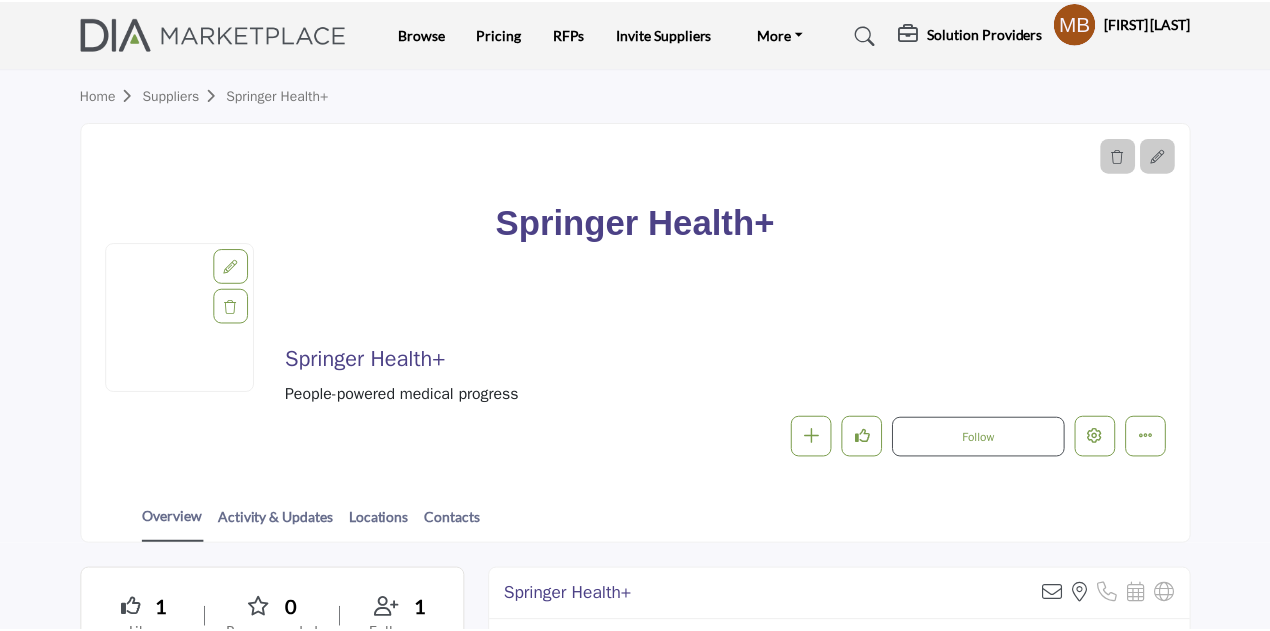 scroll, scrollTop: 0, scrollLeft: 0, axis: both 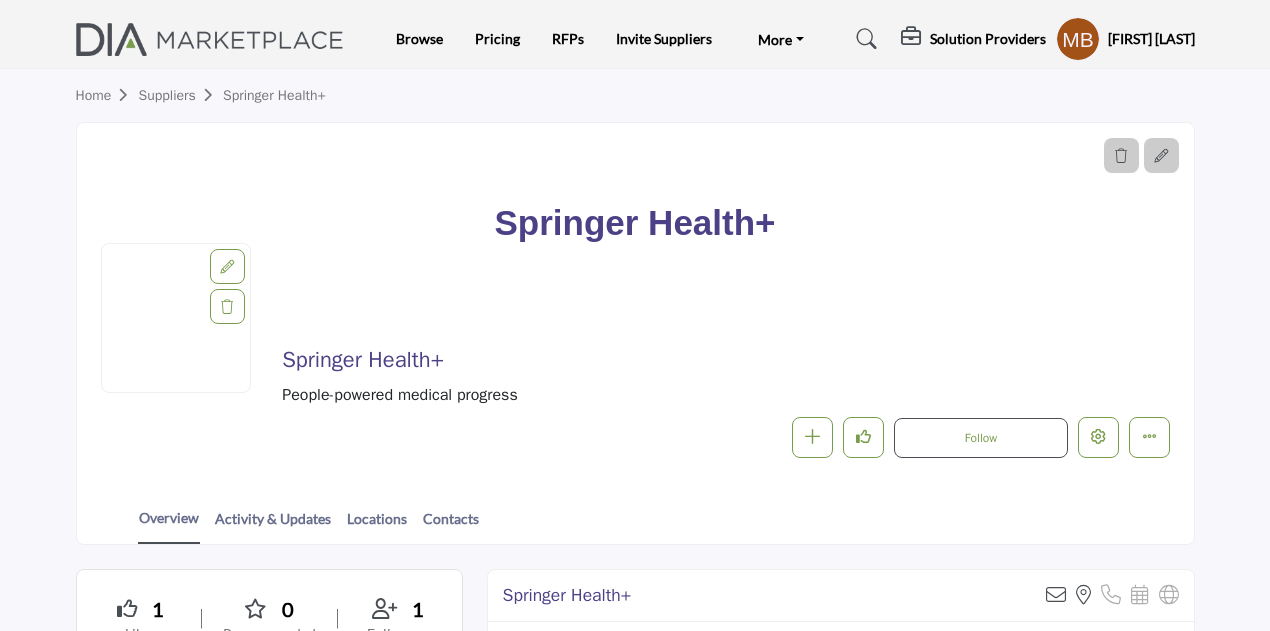 click at bounding box center [227, 266] 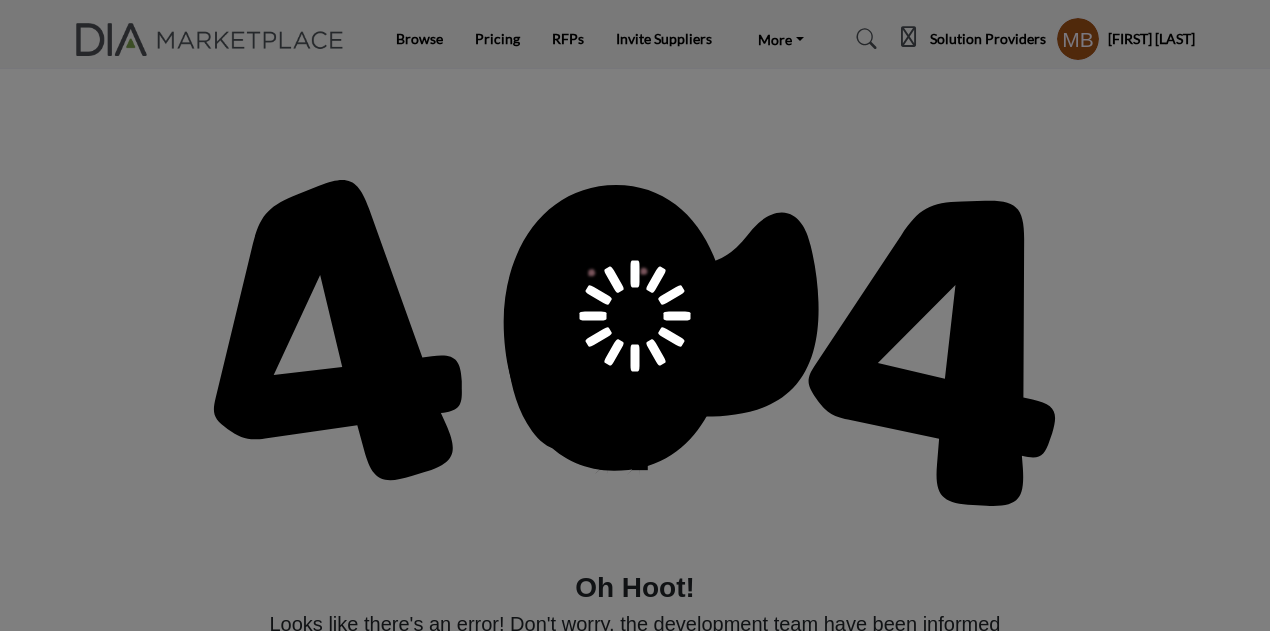 scroll, scrollTop: 0, scrollLeft: 0, axis: both 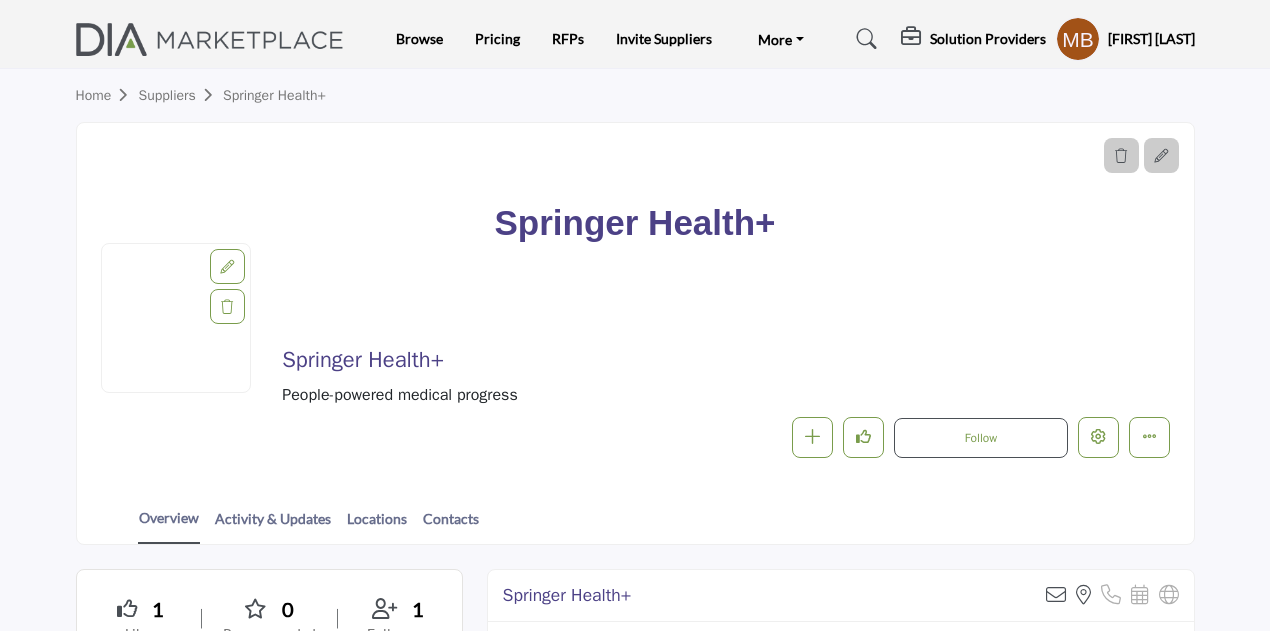 click at bounding box center [227, 266] 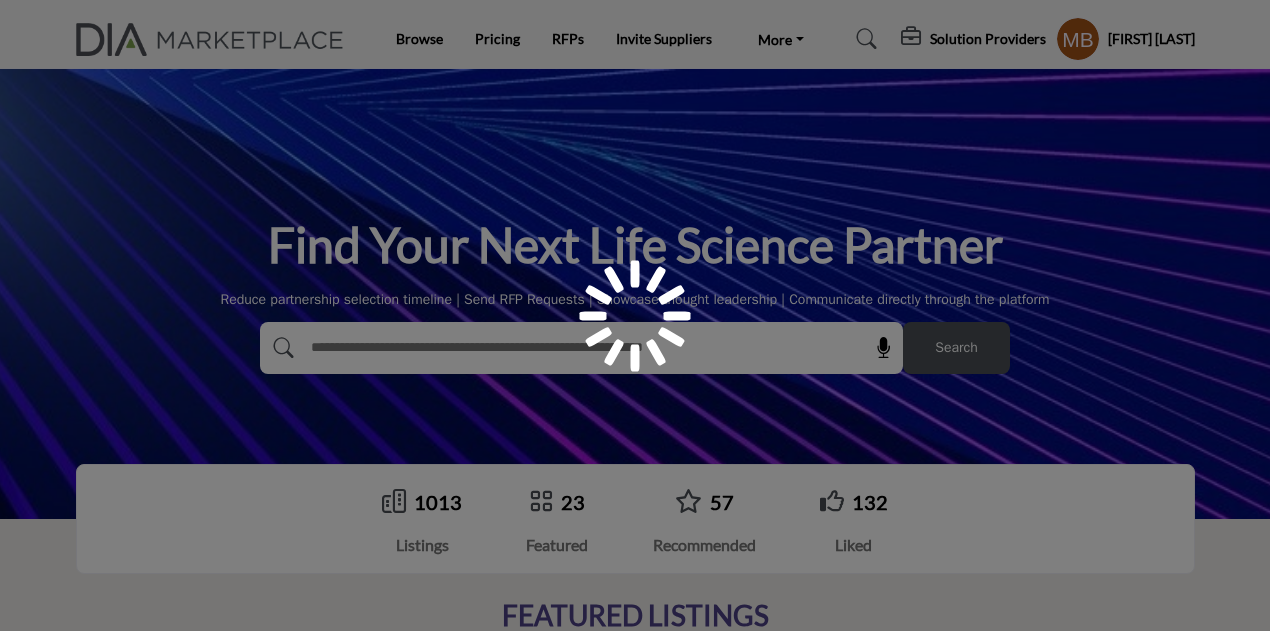 scroll, scrollTop: 0, scrollLeft: 0, axis: both 